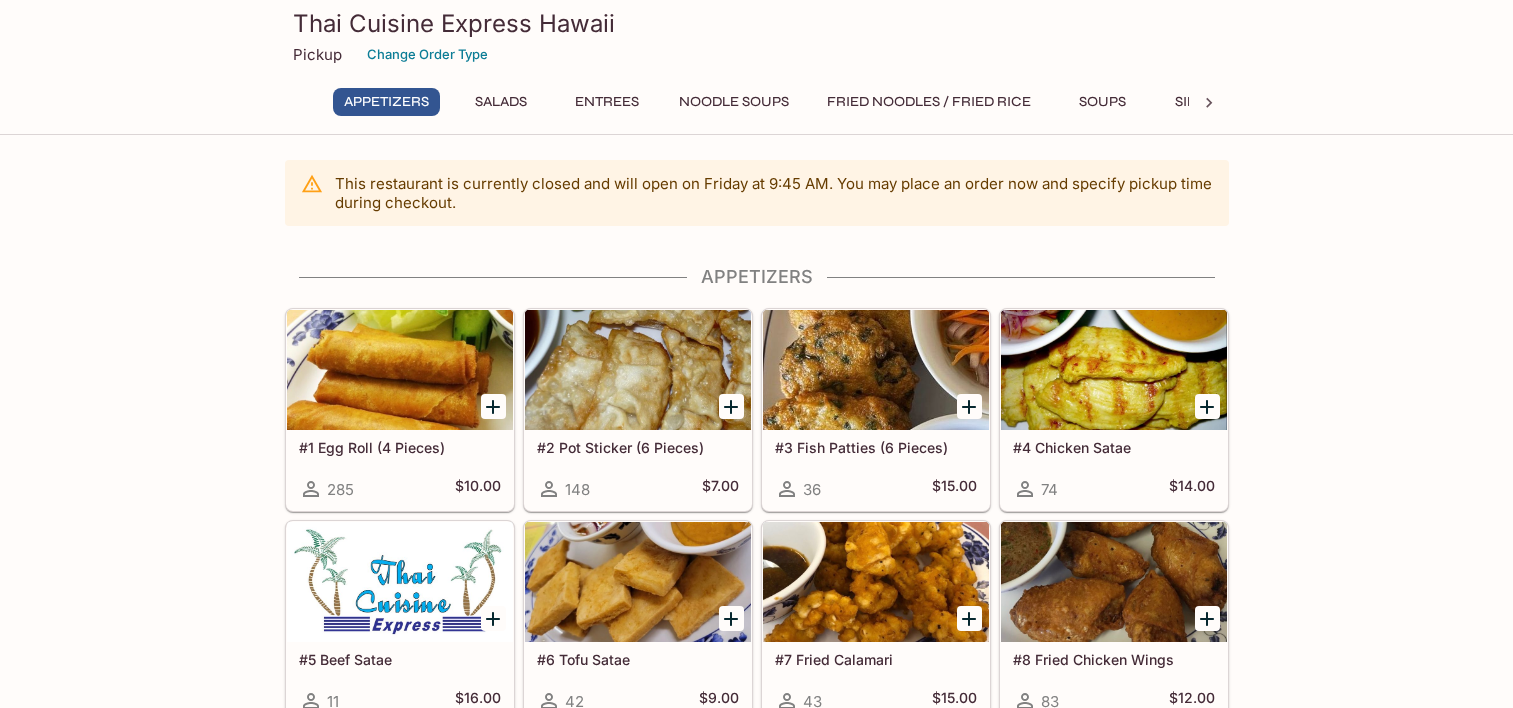 scroll, scrollTop: 200, scrollLeft: 0, axis: vertical 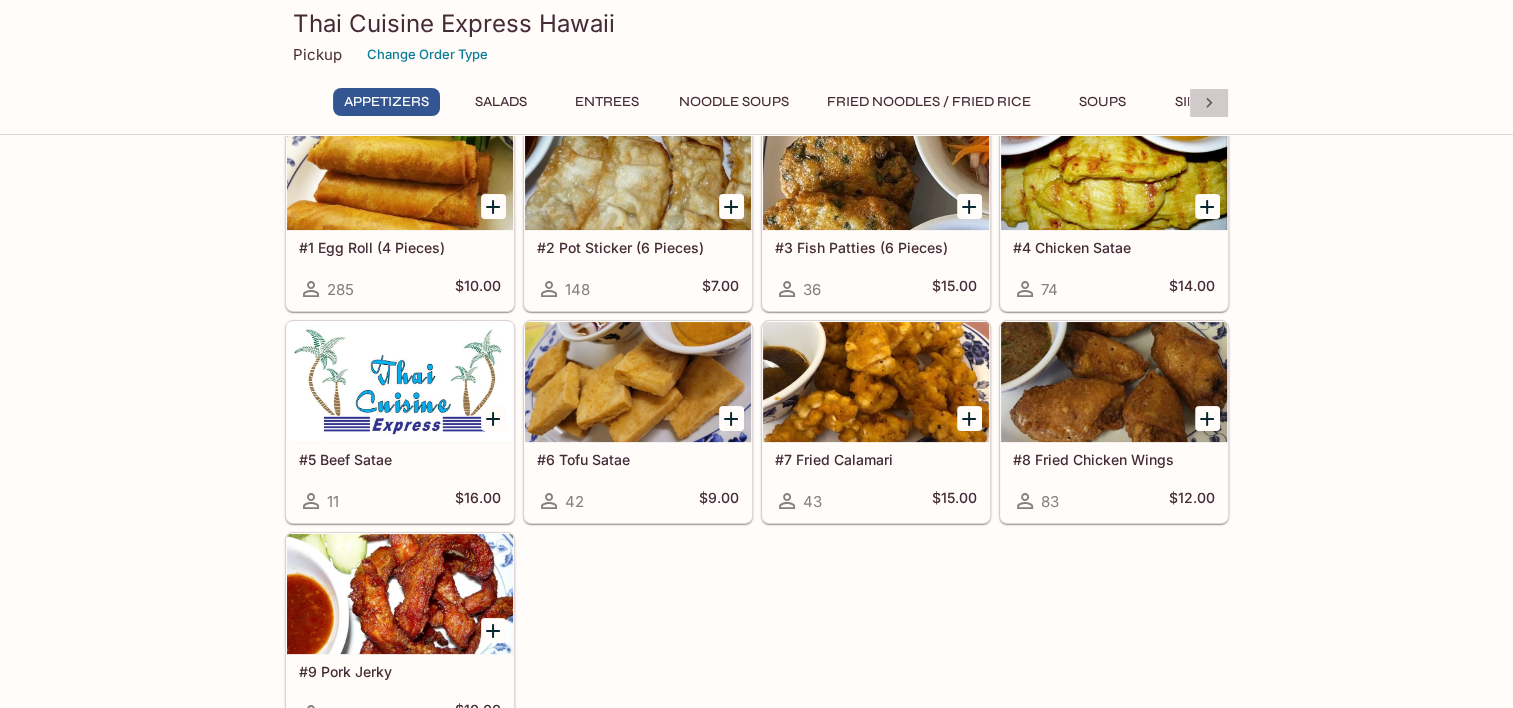 click 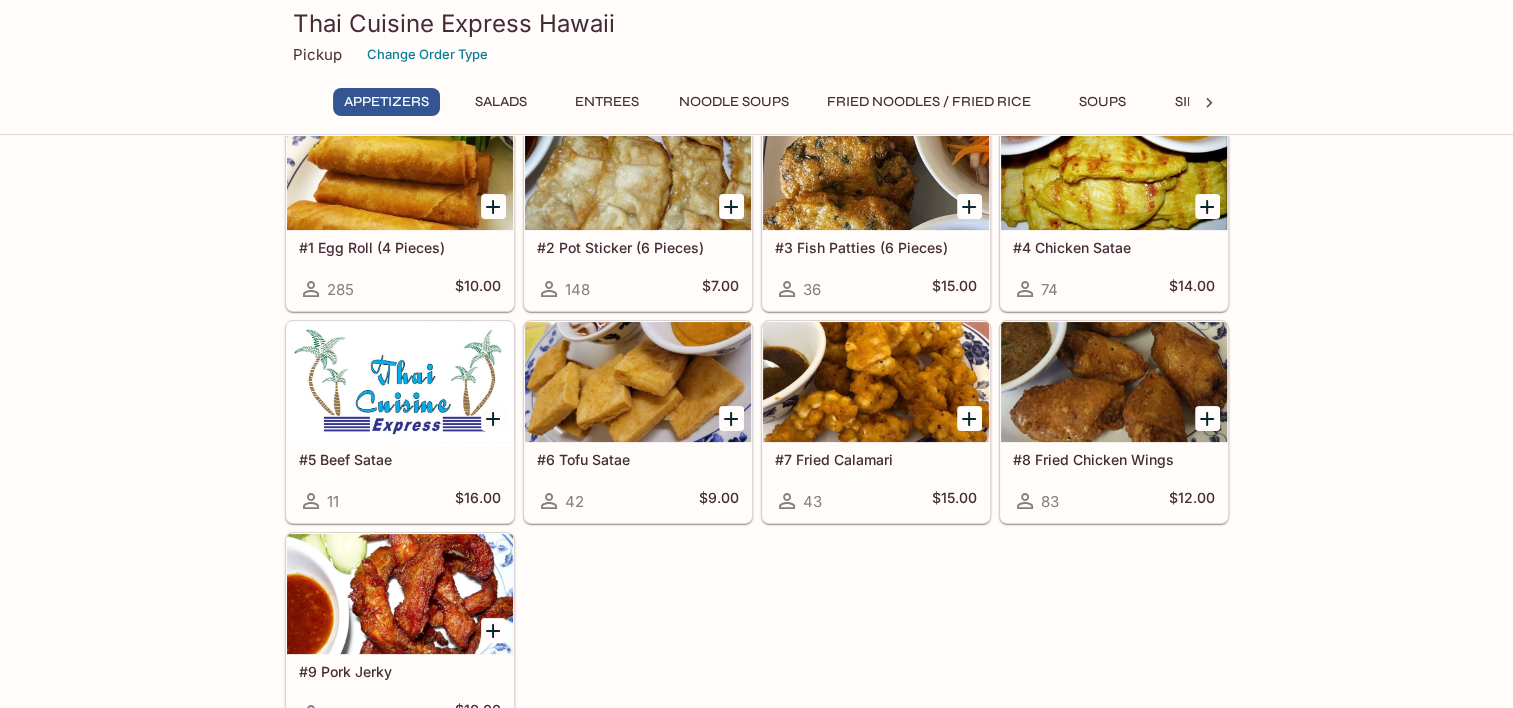 scroll, scrollTop: 0, scrollLeft: 348, axis: horizontal 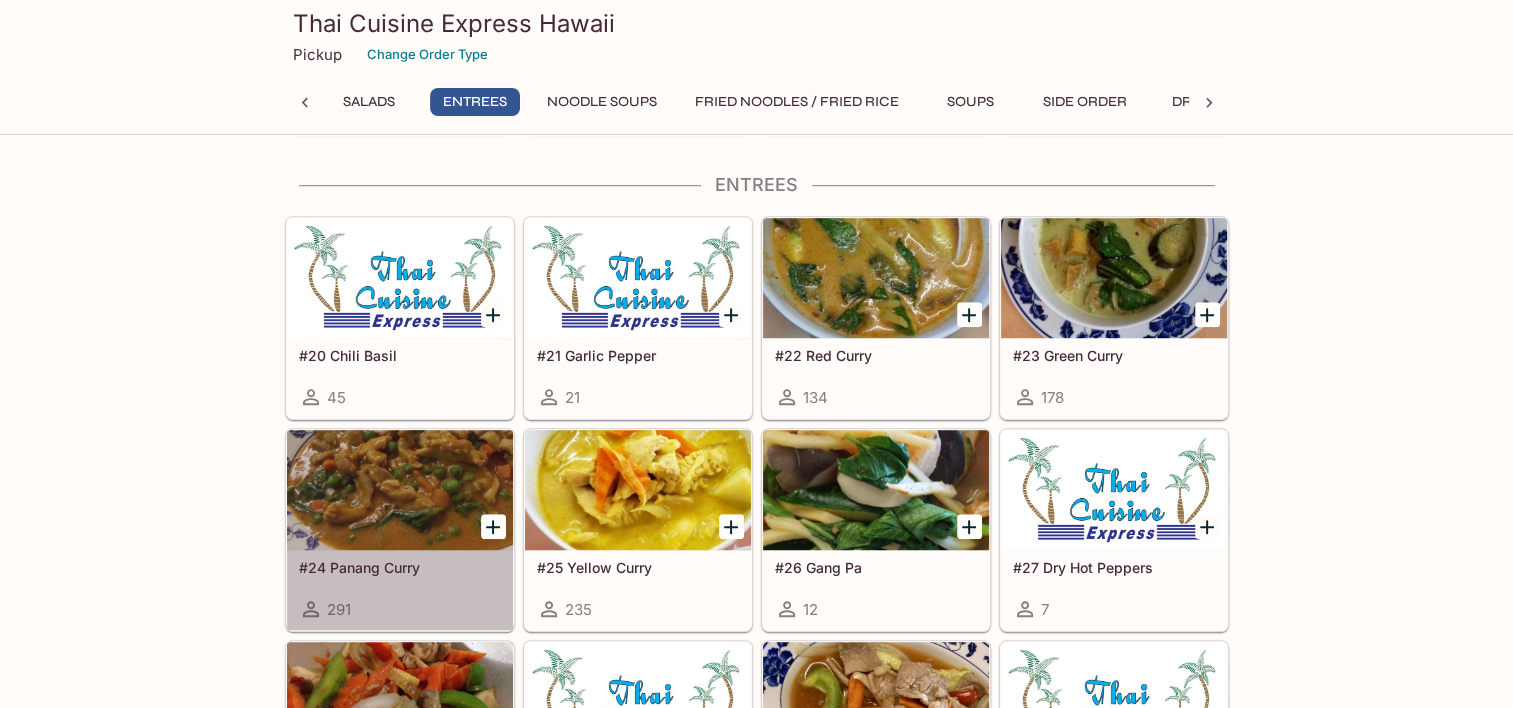 click at bounding box center (400, 490) 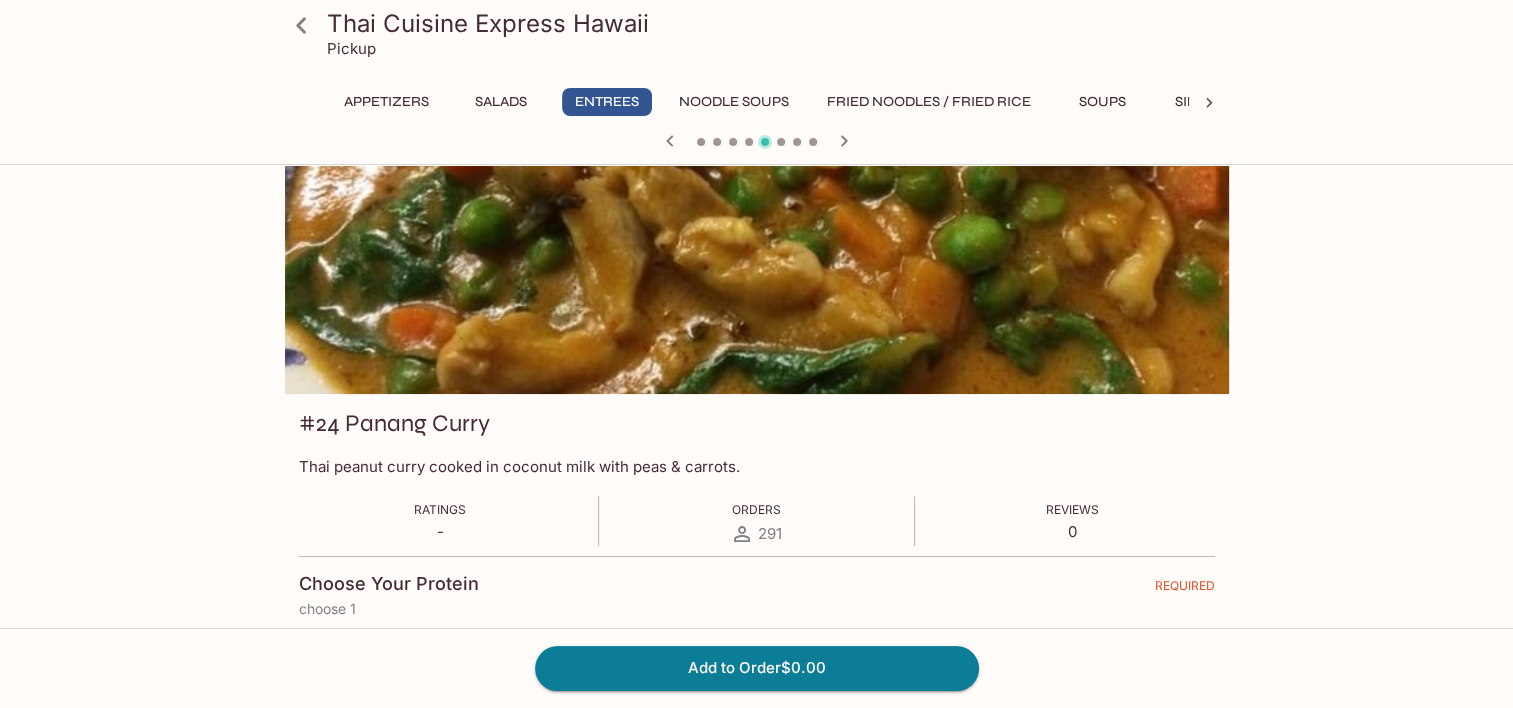 scroll, scrollTop: 0, scrollLeft: 0, axis: both 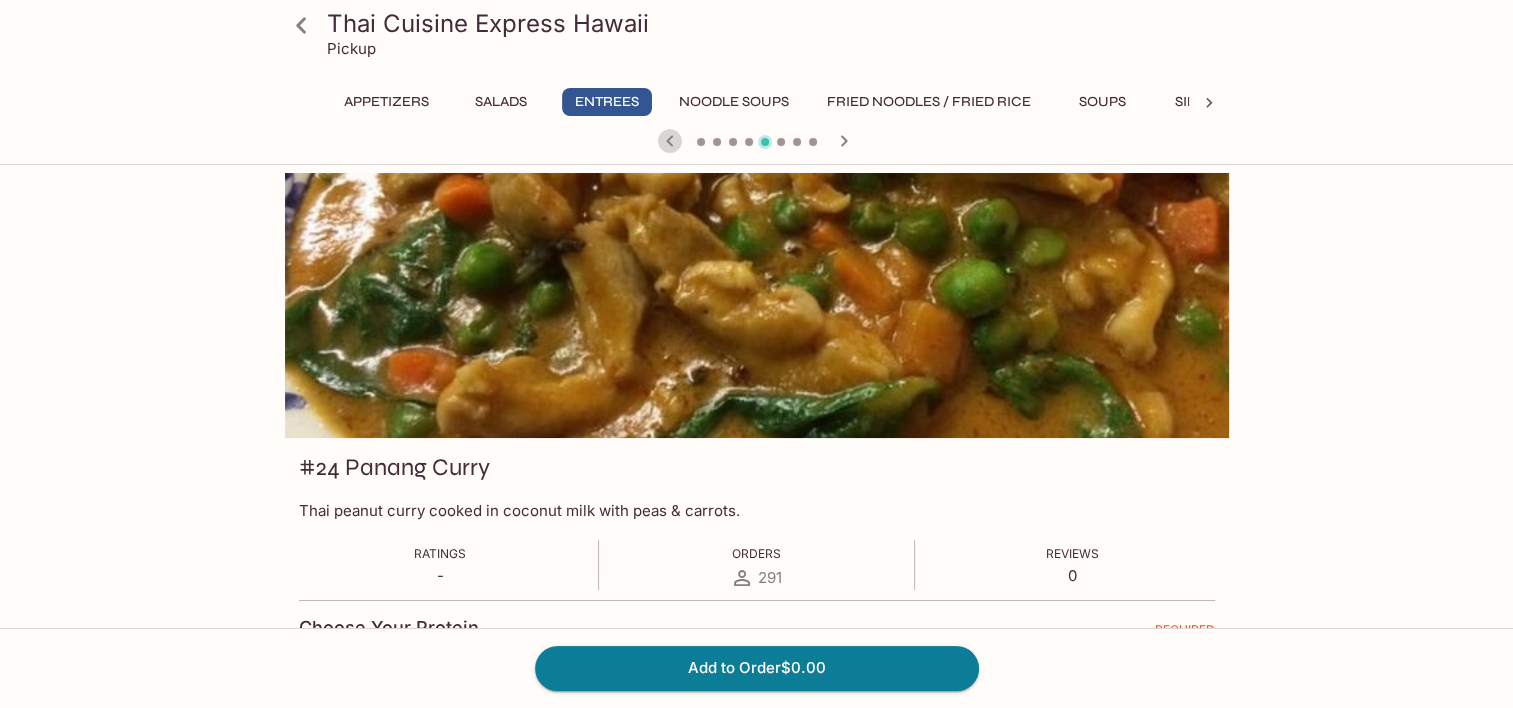 click 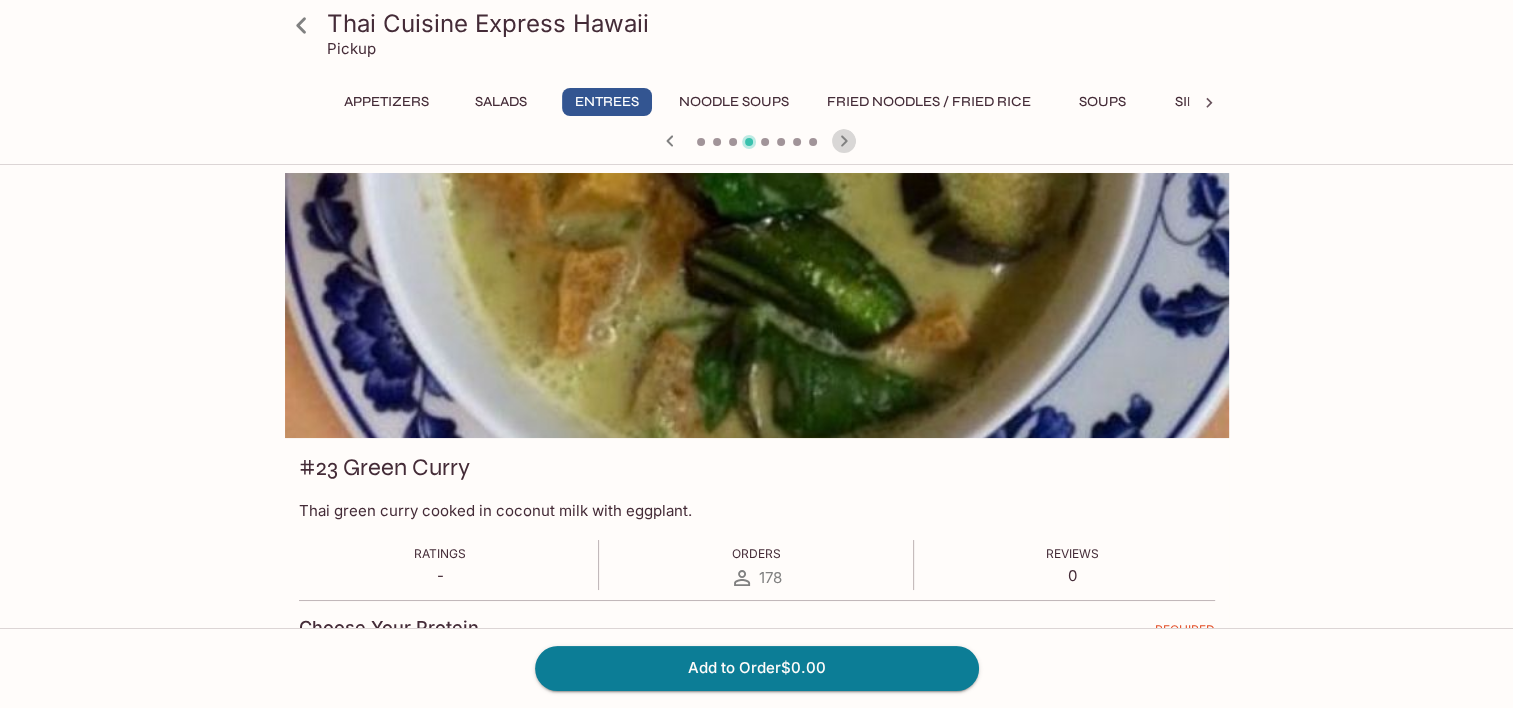 click 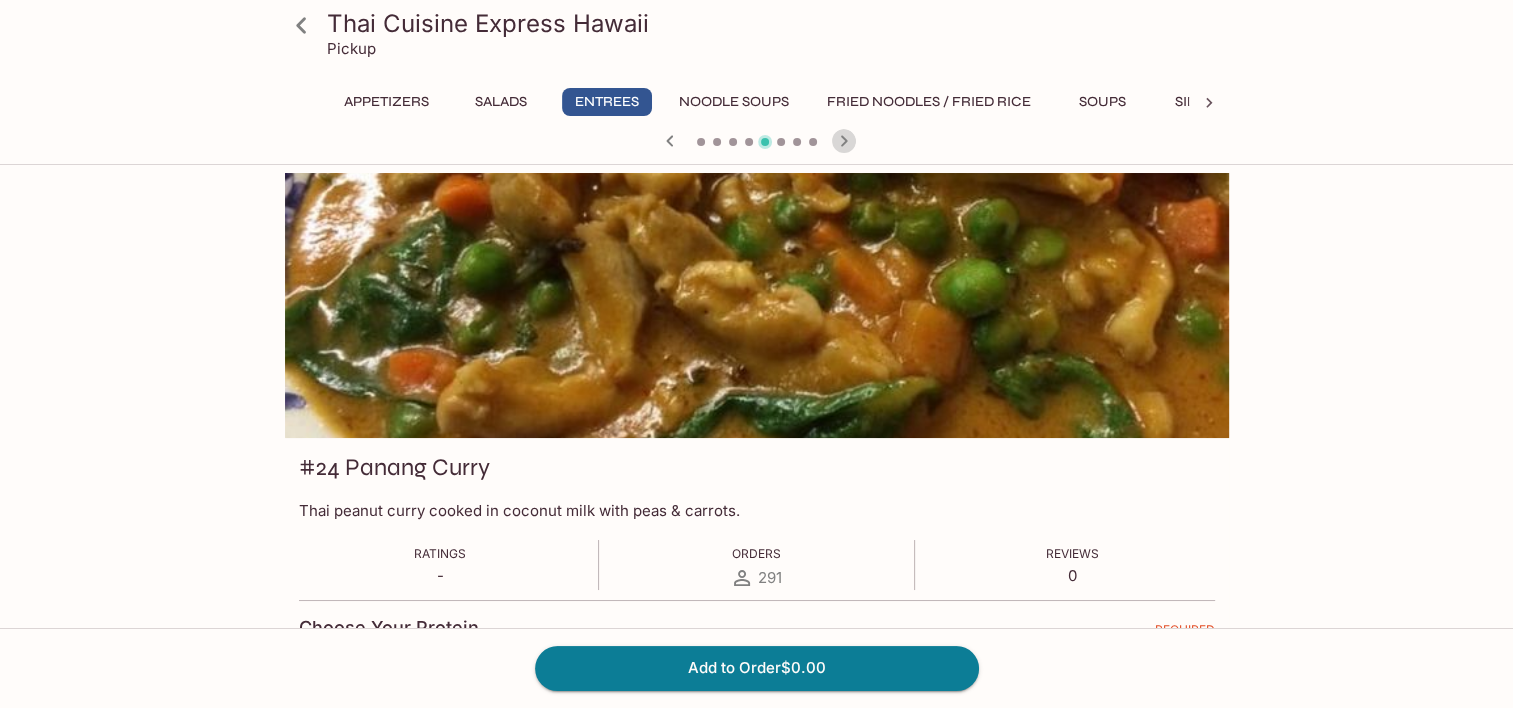 click 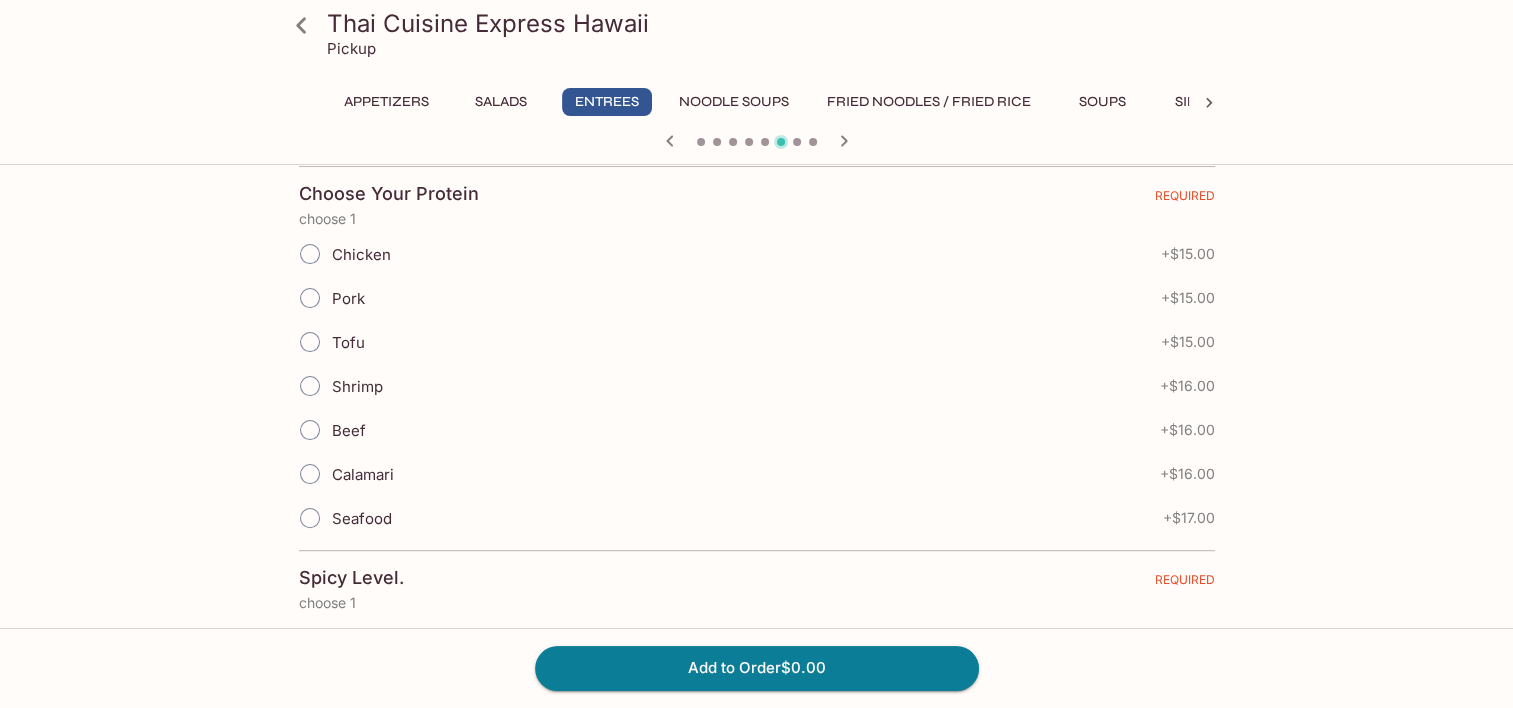 scroll, scrollTop: 400, scrollLeft: 0, axis: vertical 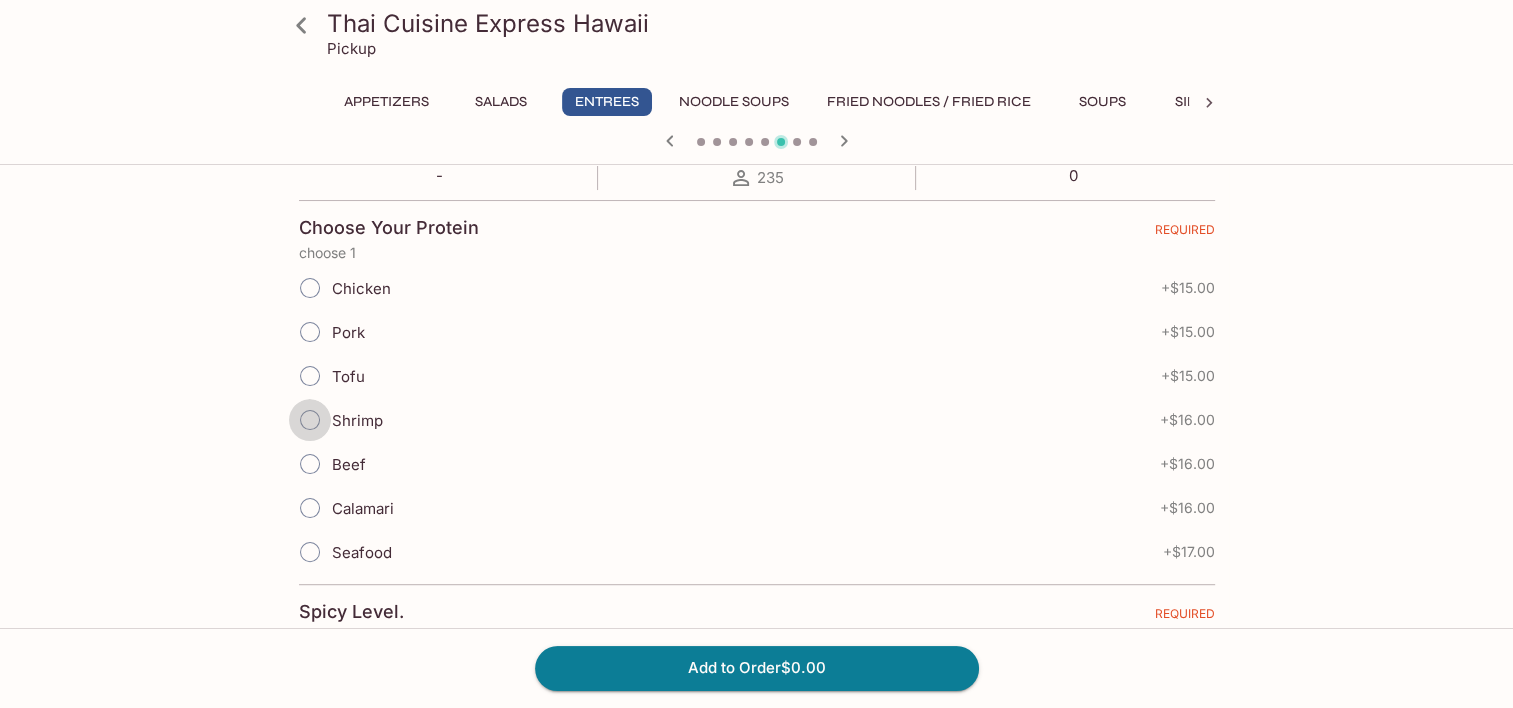 click on "Shrimp" at bounding box center (310, 420) 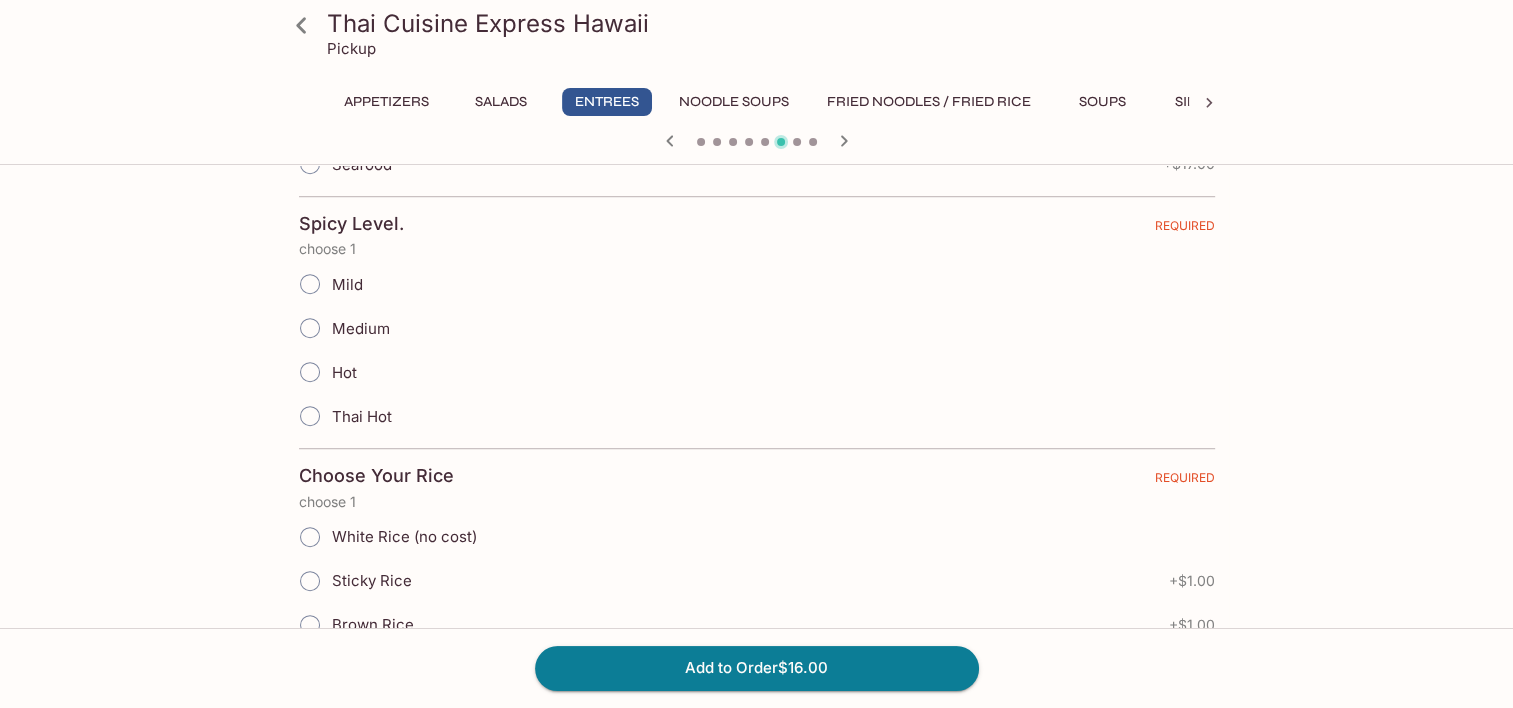 scroll, scrollTop: 800, scrollLeft: 0, axis: vertical 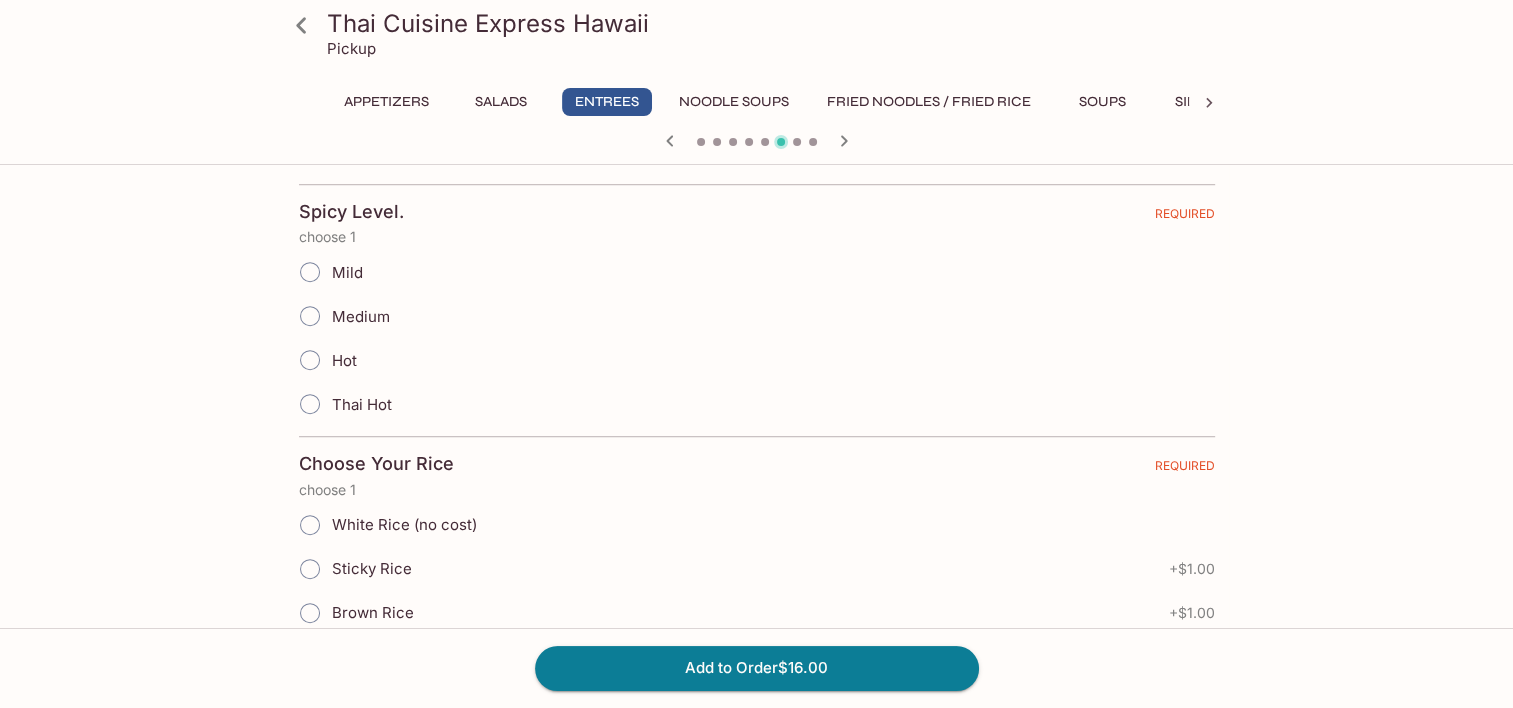 click on "Mild" at bounding box center (310, 272) 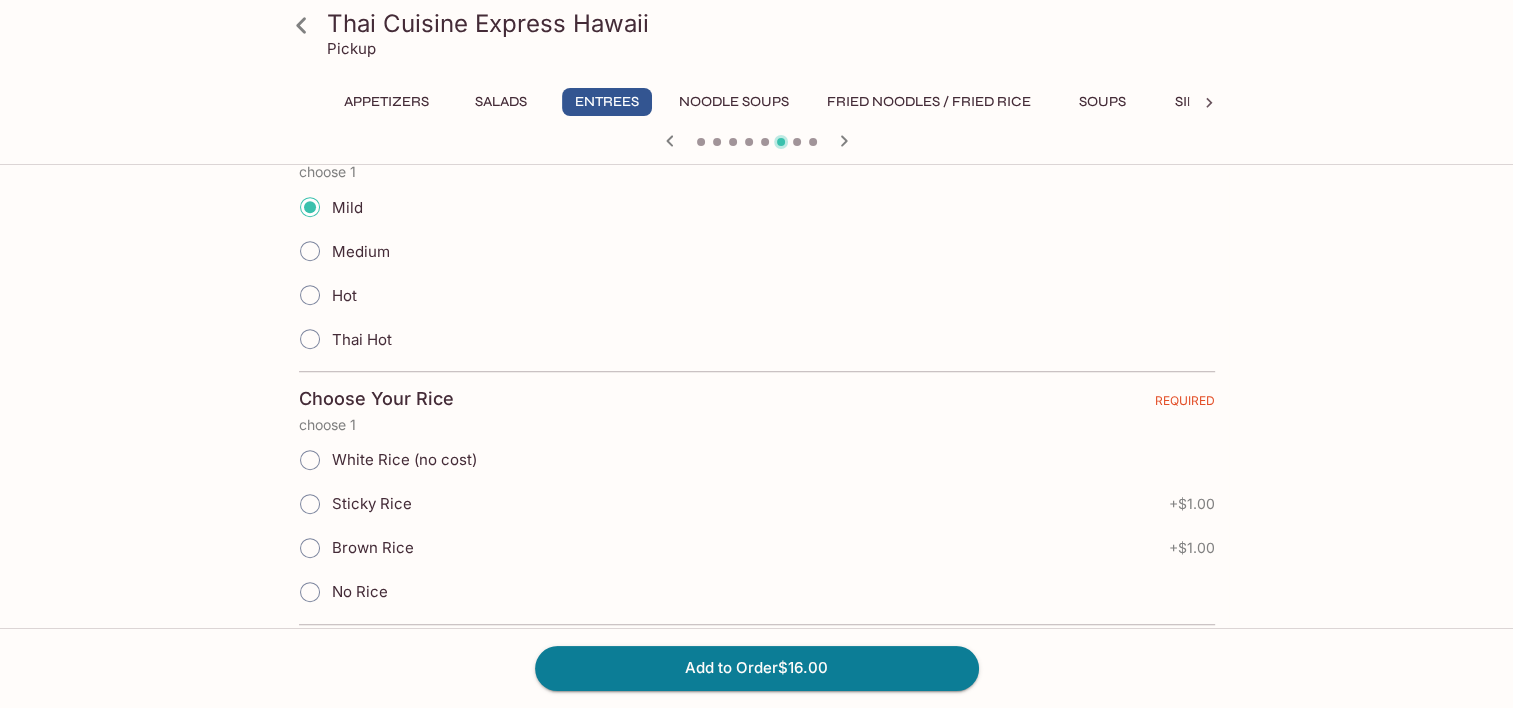 scroll, scrollTop: 900, scrollLeft: 0, axis: vertical 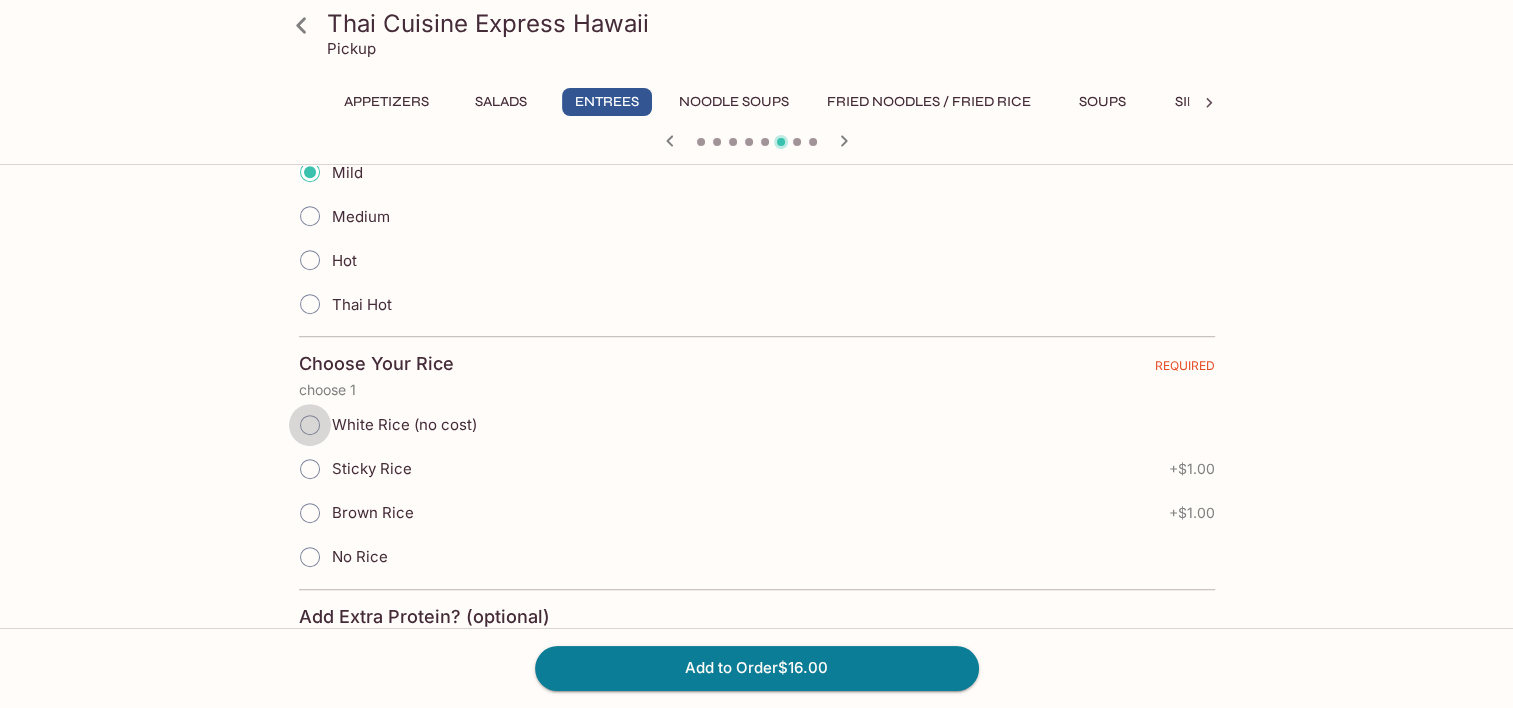 click on "White Rice (no cost)" at bounding box center (310, 425) 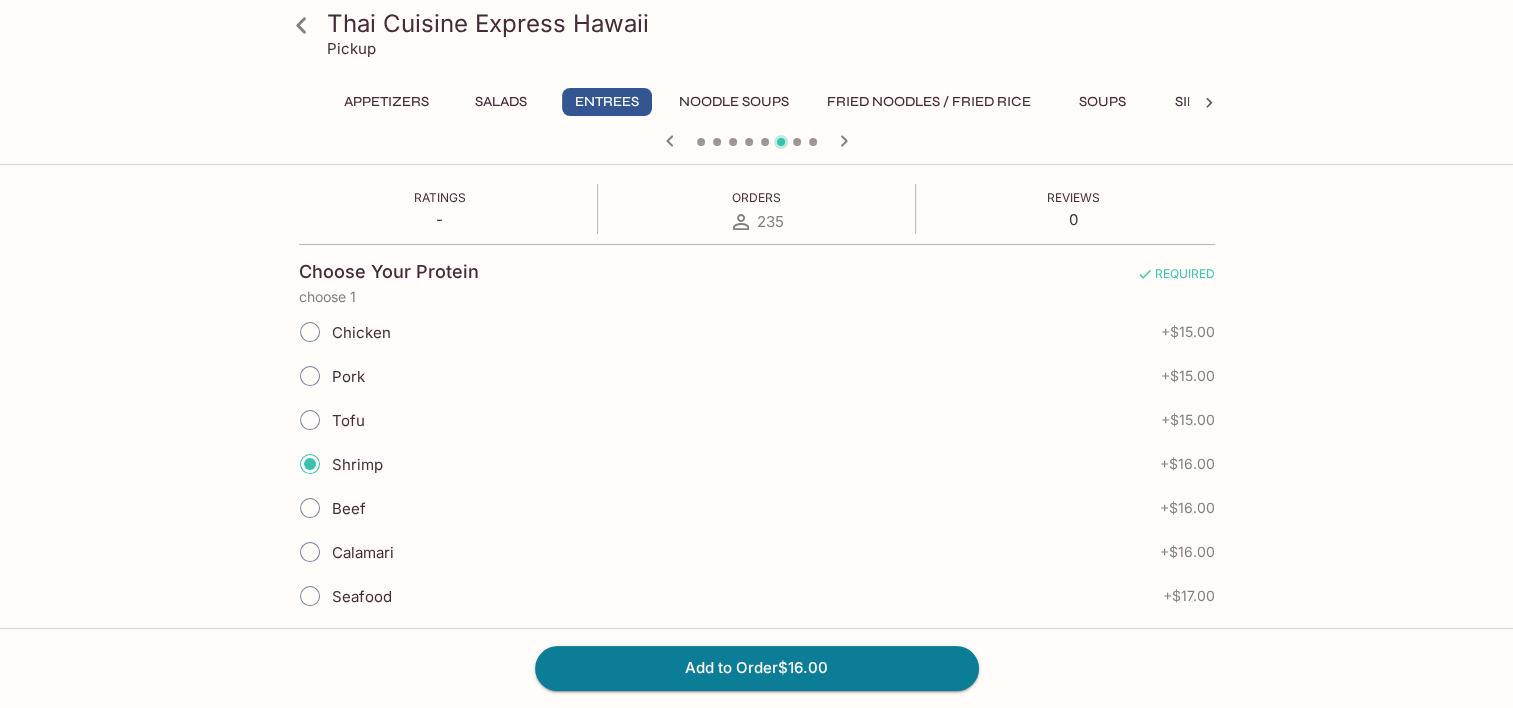 scroll, scrollTop: 400, scrollLeft: 0, axis: vertical 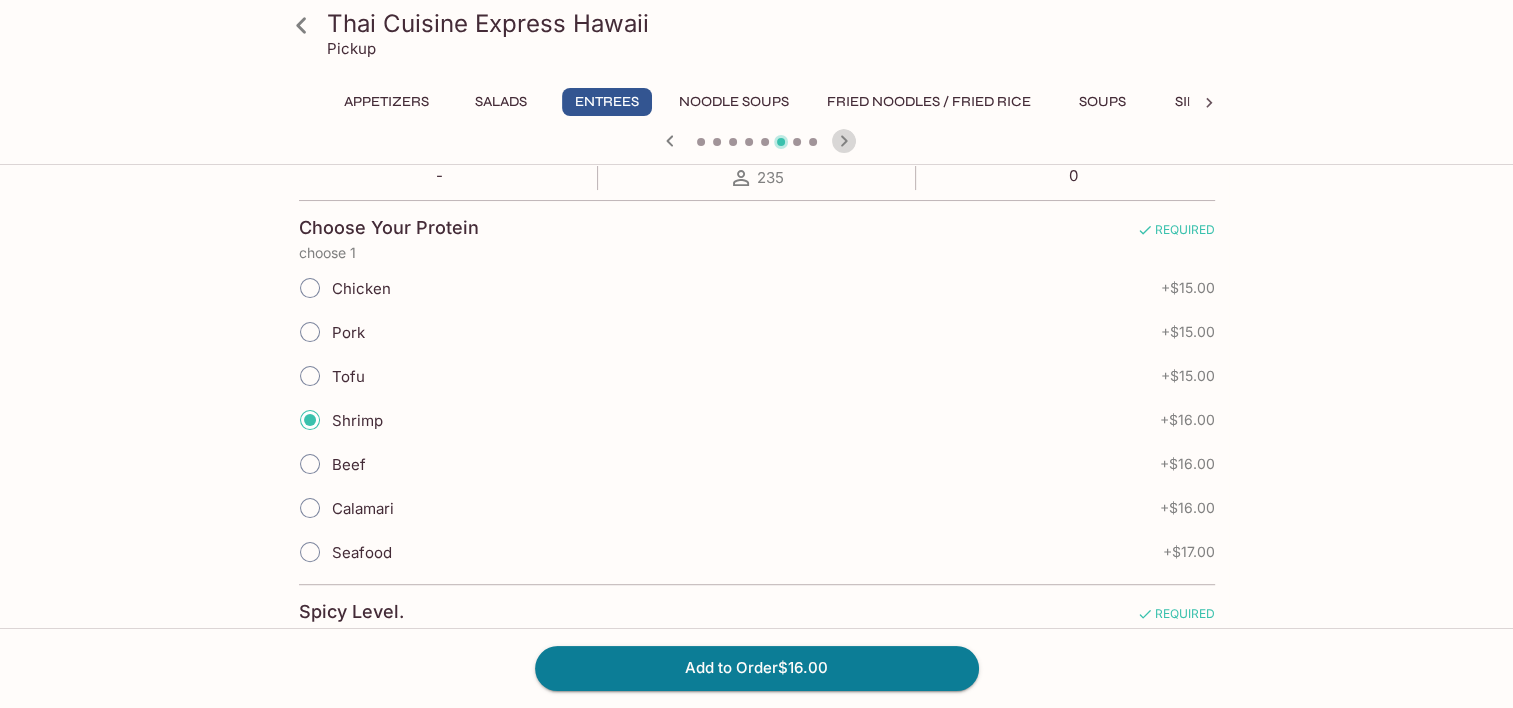 click 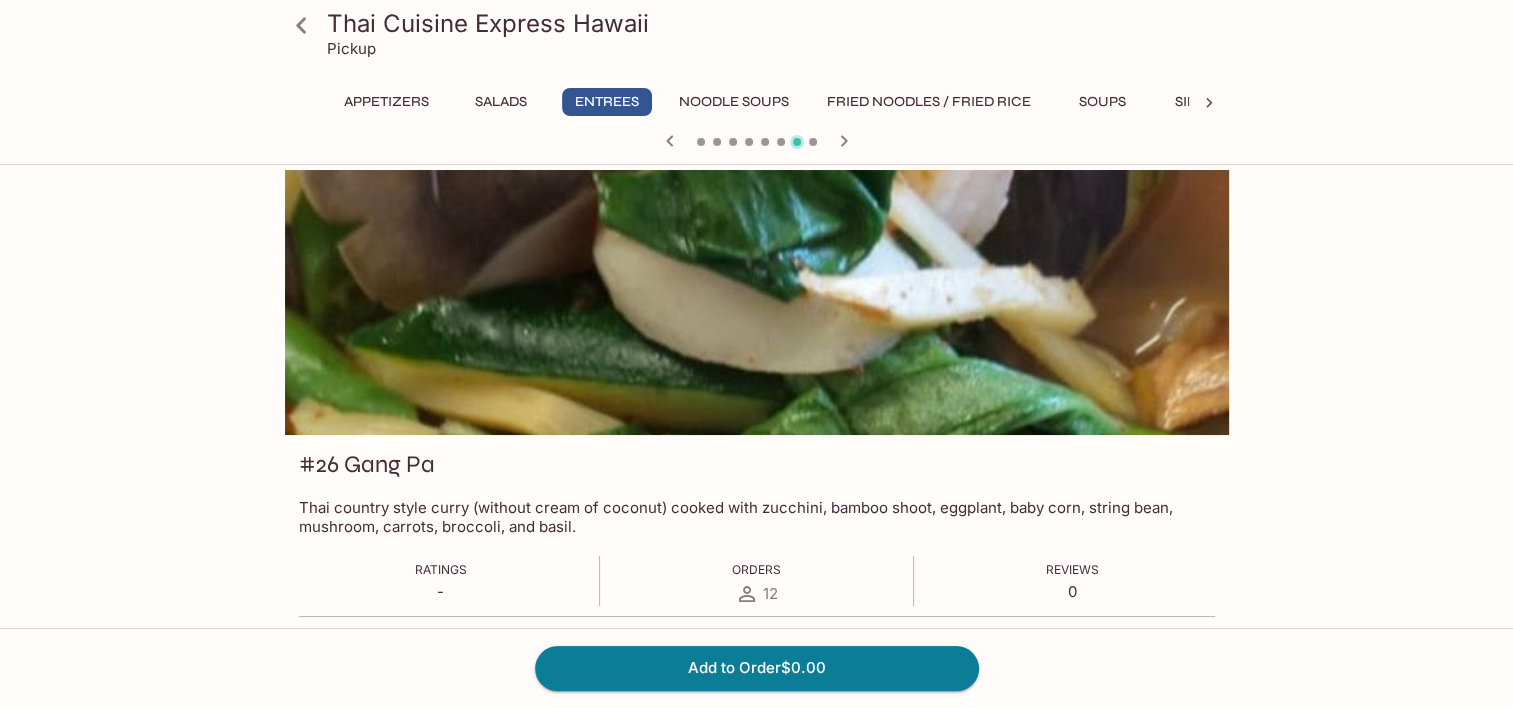 scroll, scrollTop: 0, scrollLeft: 0, axis: both 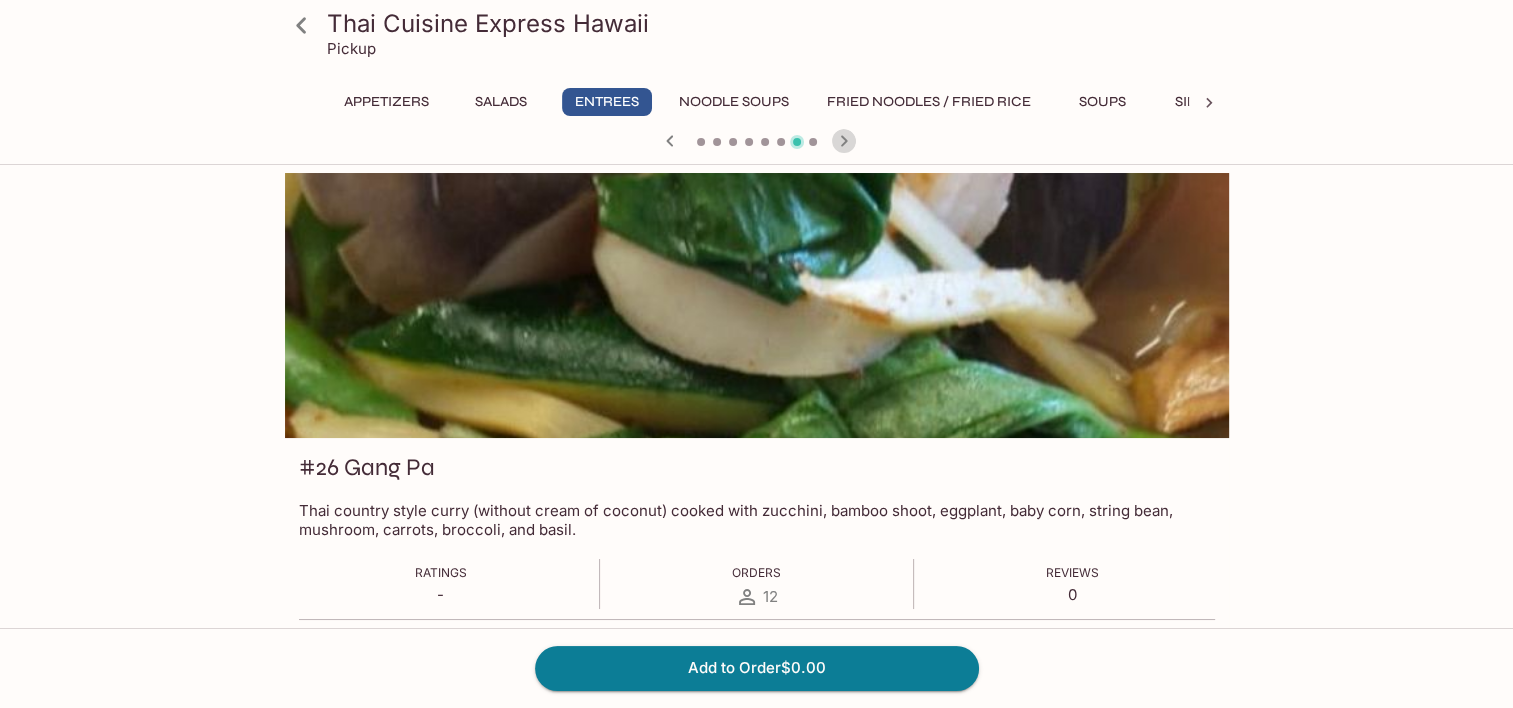 click 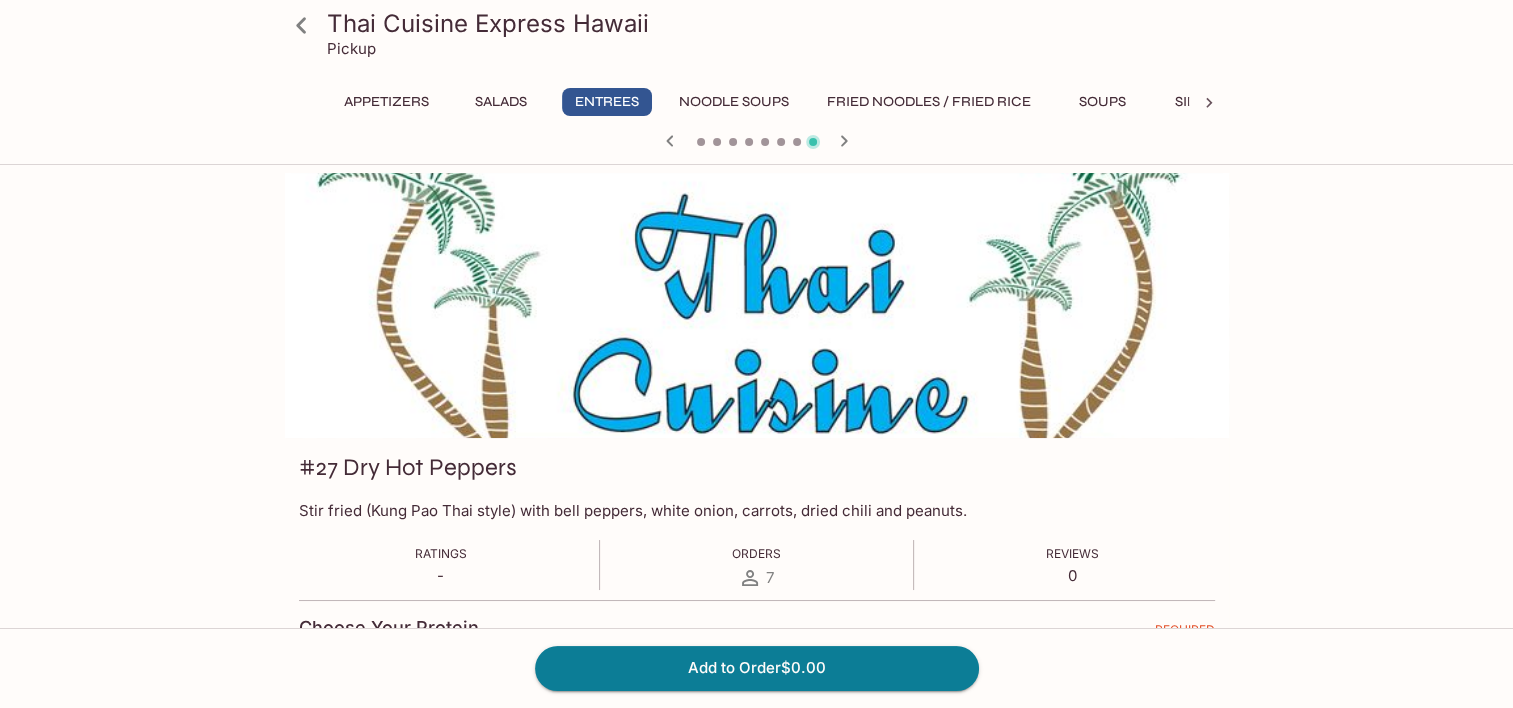 click 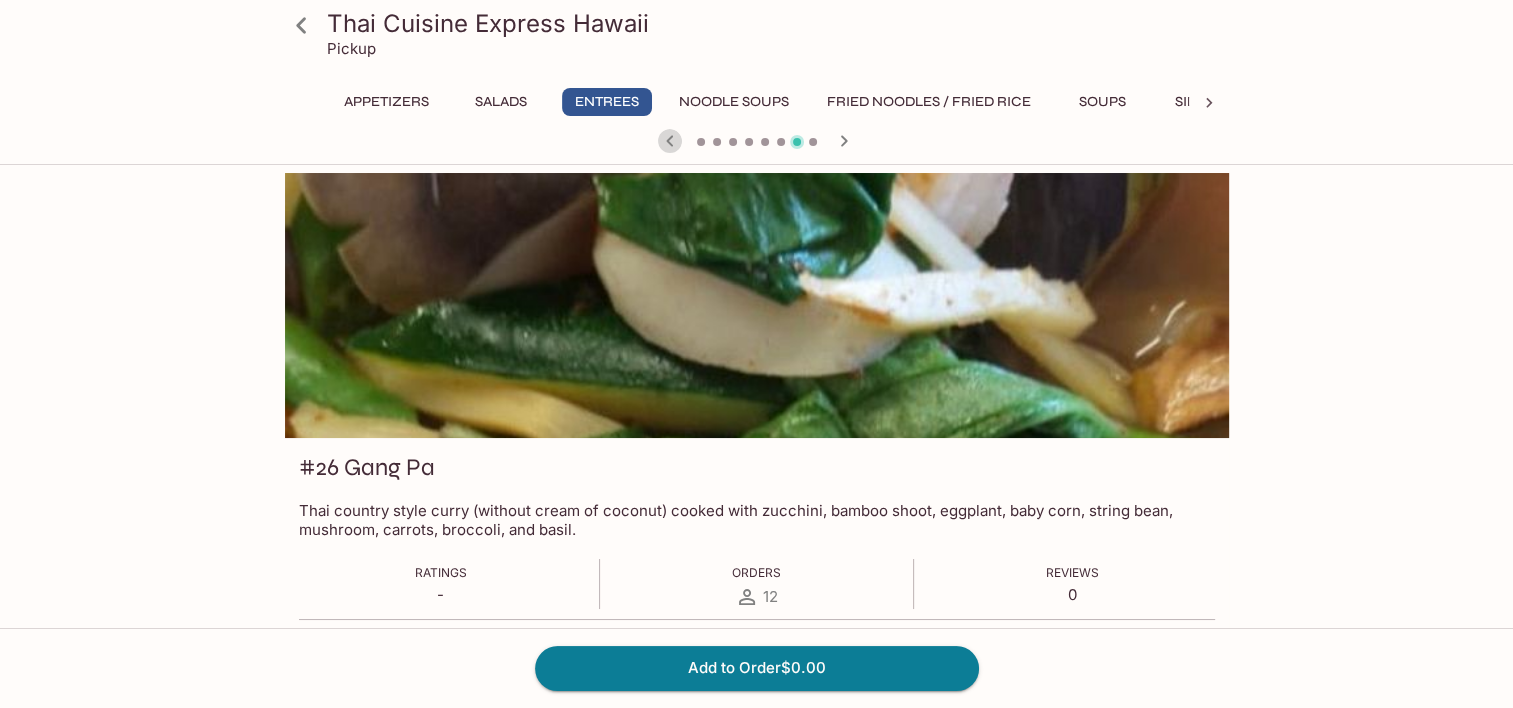 click 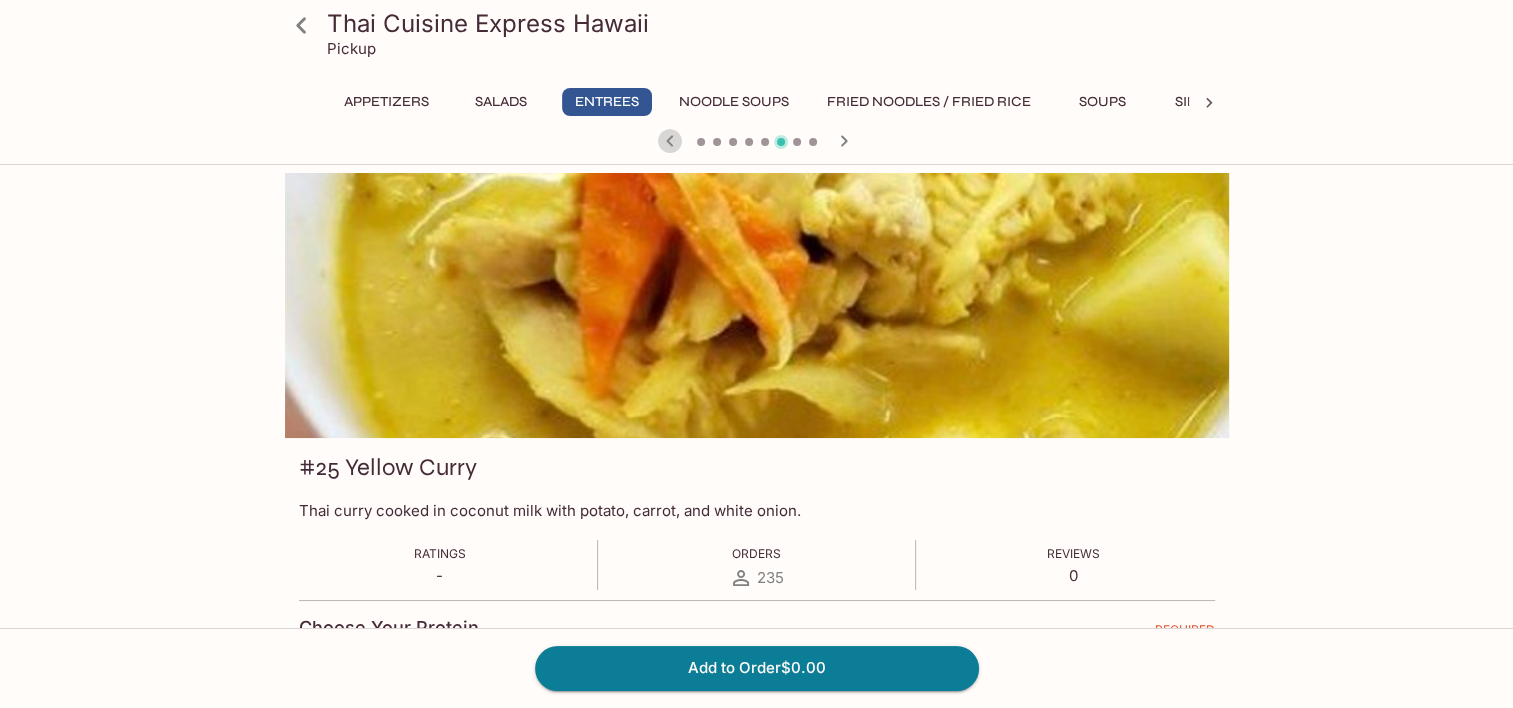 click 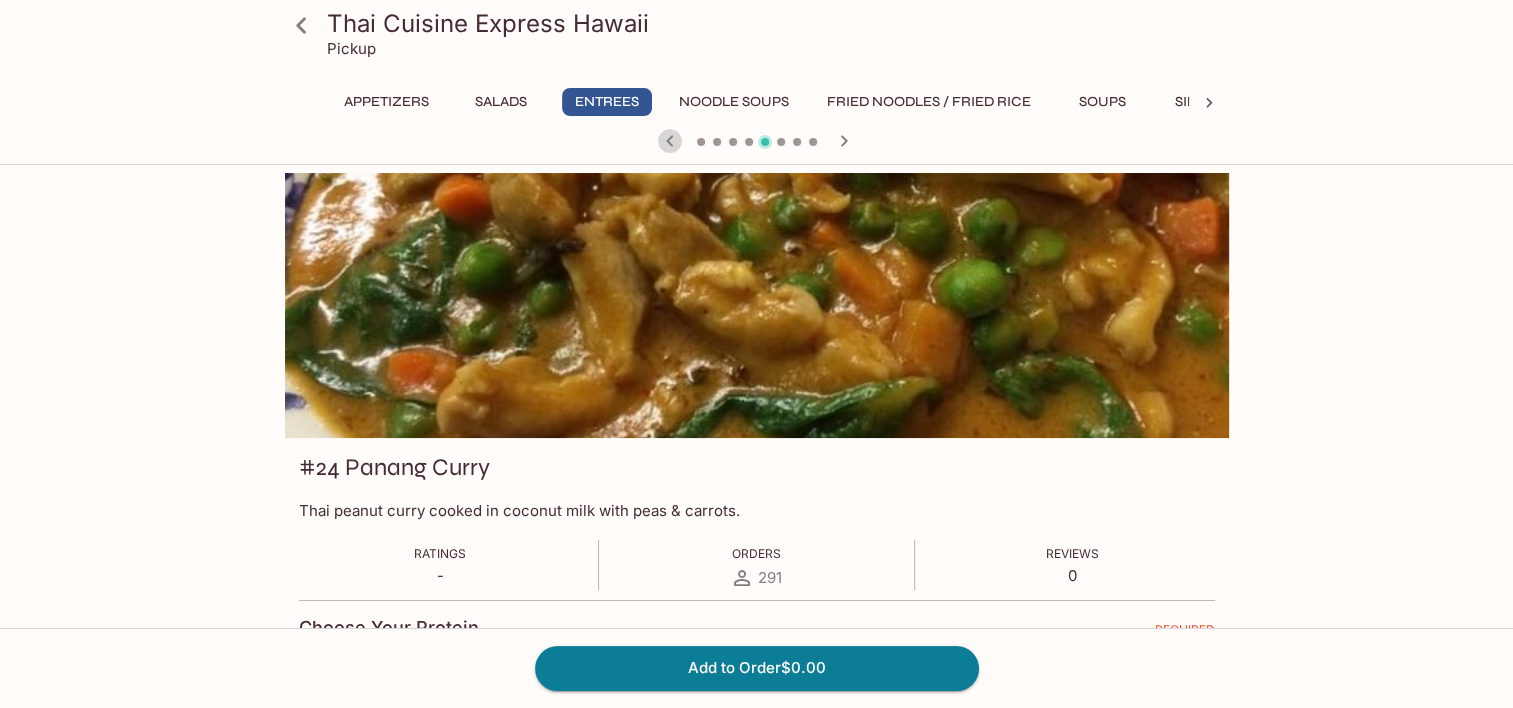click 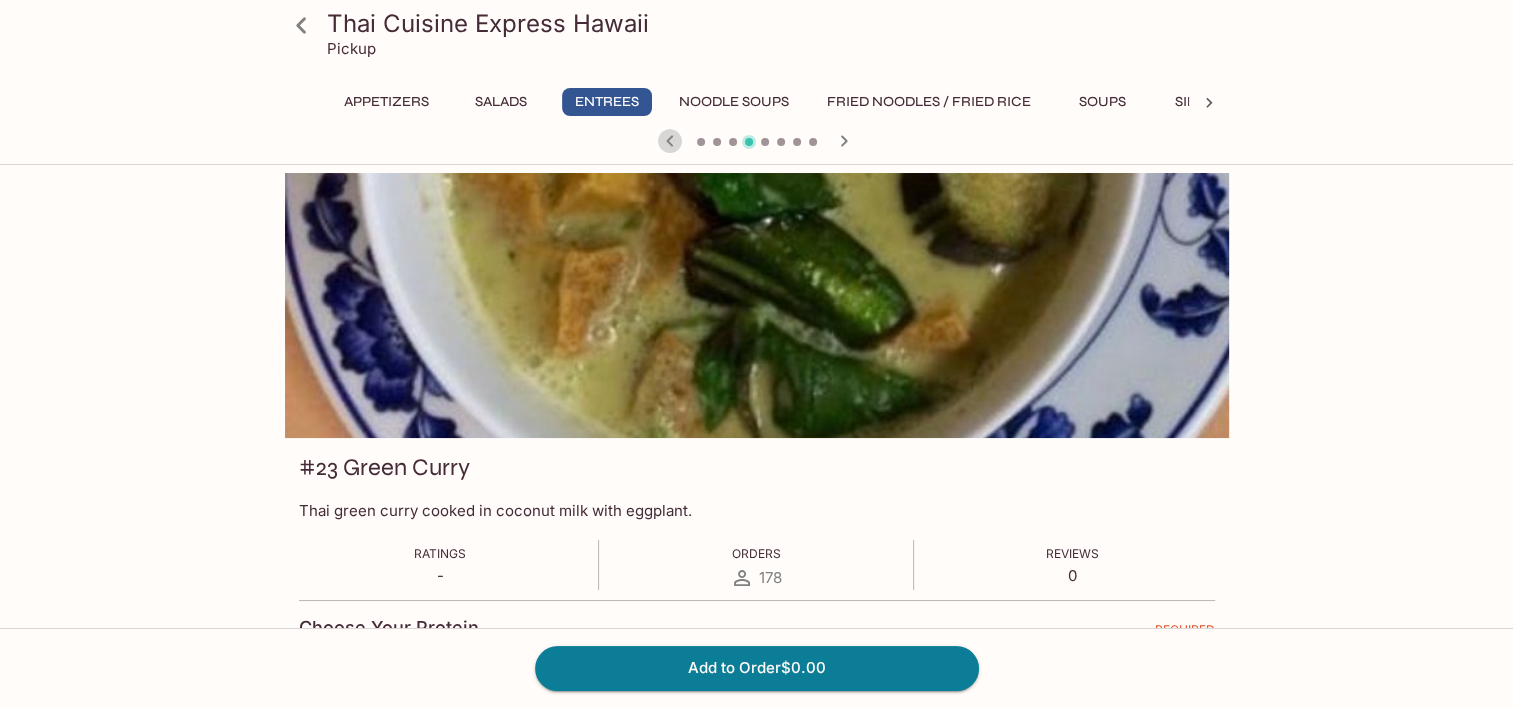 click 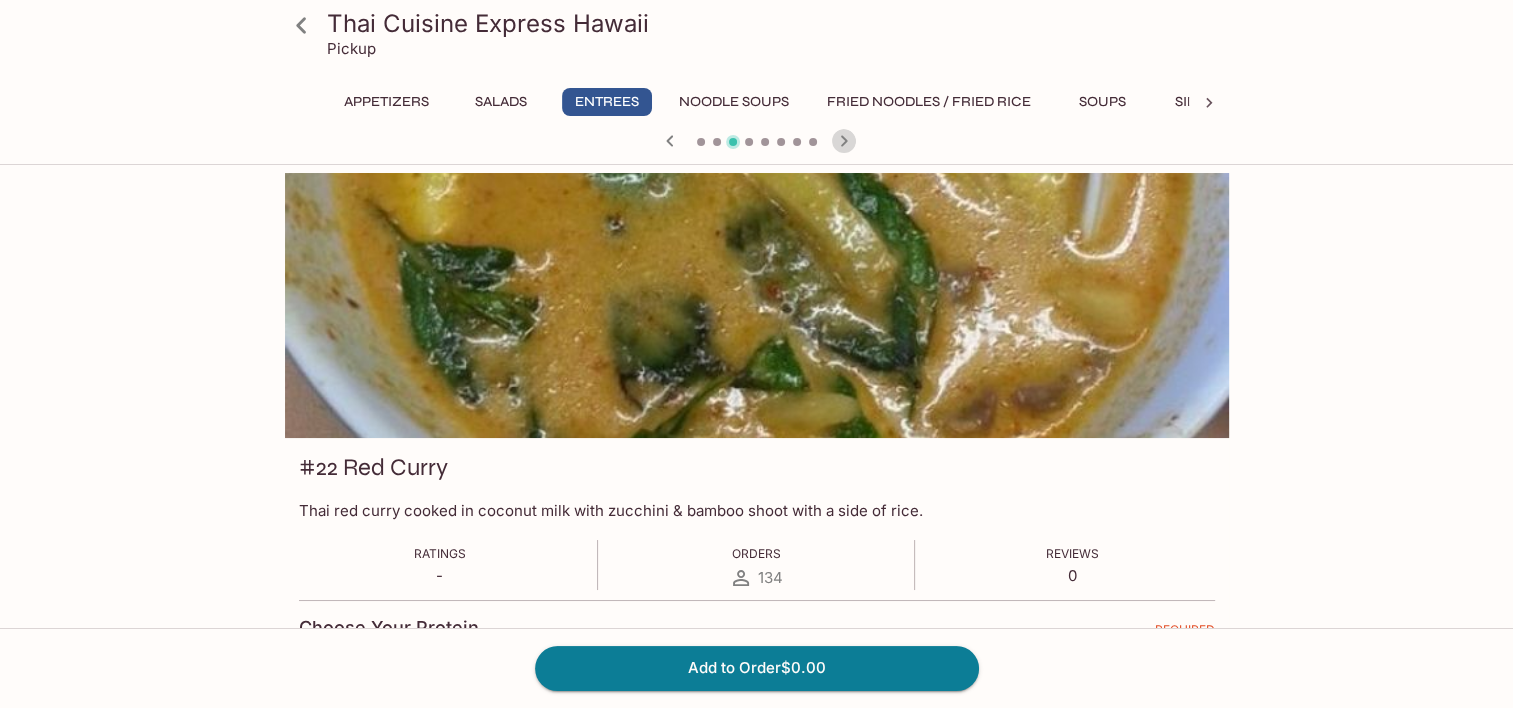 click 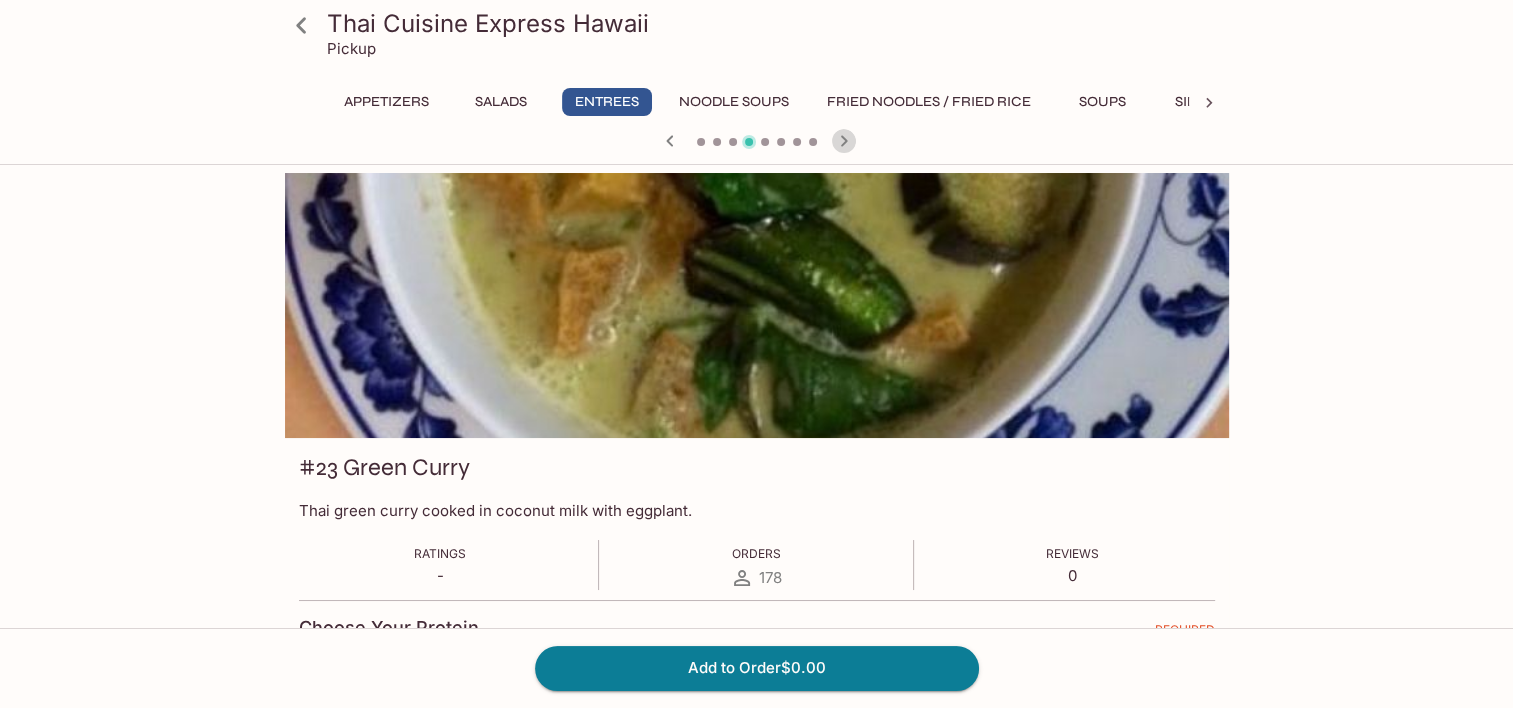 click 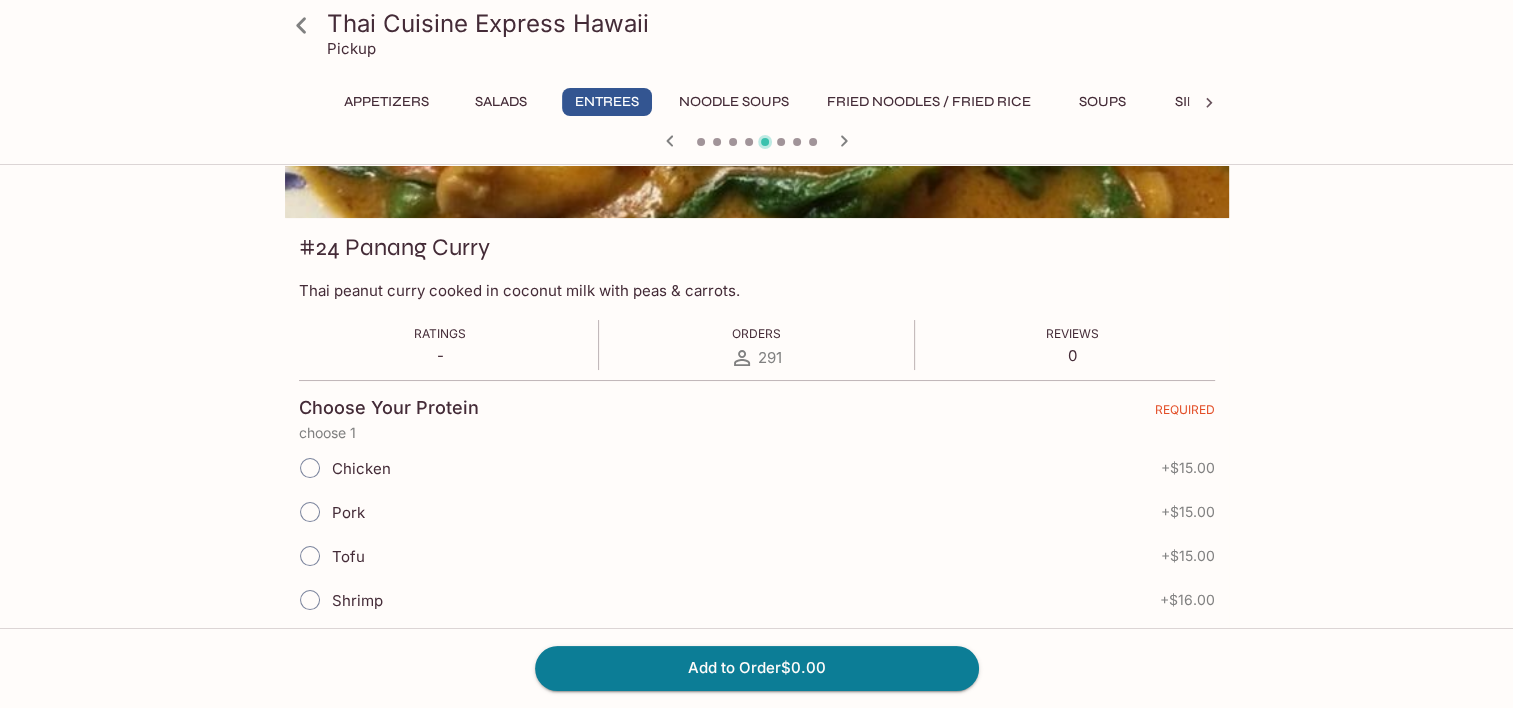 scroll, scrollTop: 300, scrollLeft: 0, axis: vertical 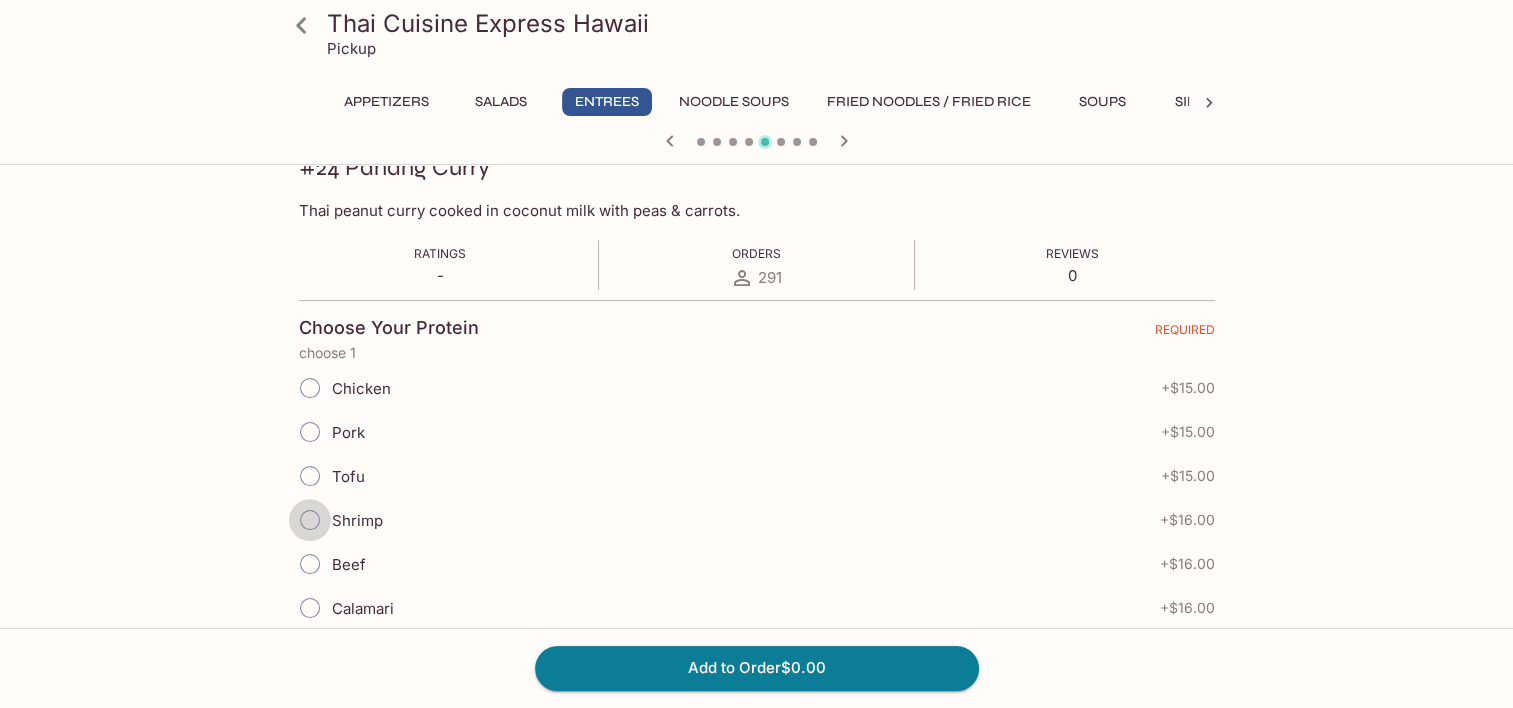 click on "Shrimp" at bounding box center (310, 520) 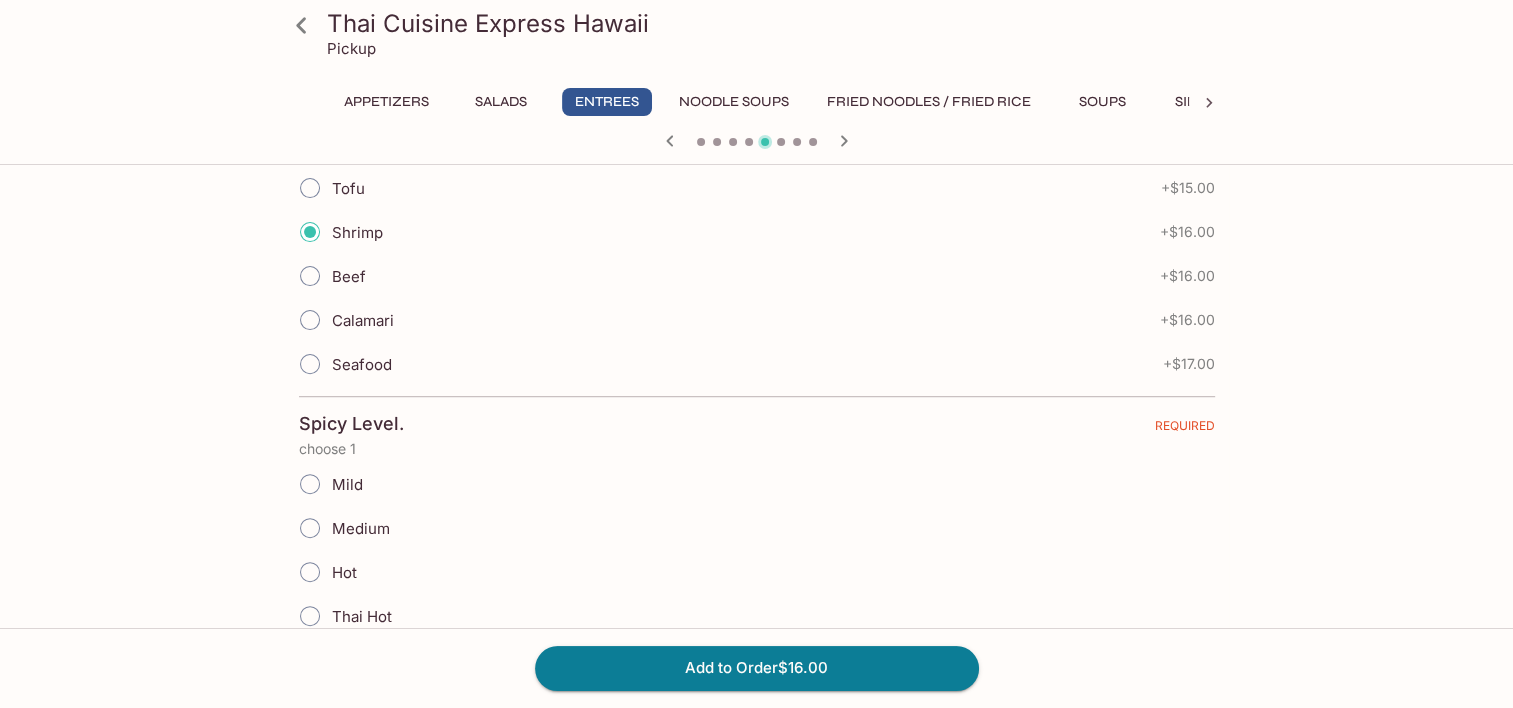 scroll, scrollTop: 600, scrollLeft: 0, axis: vertical 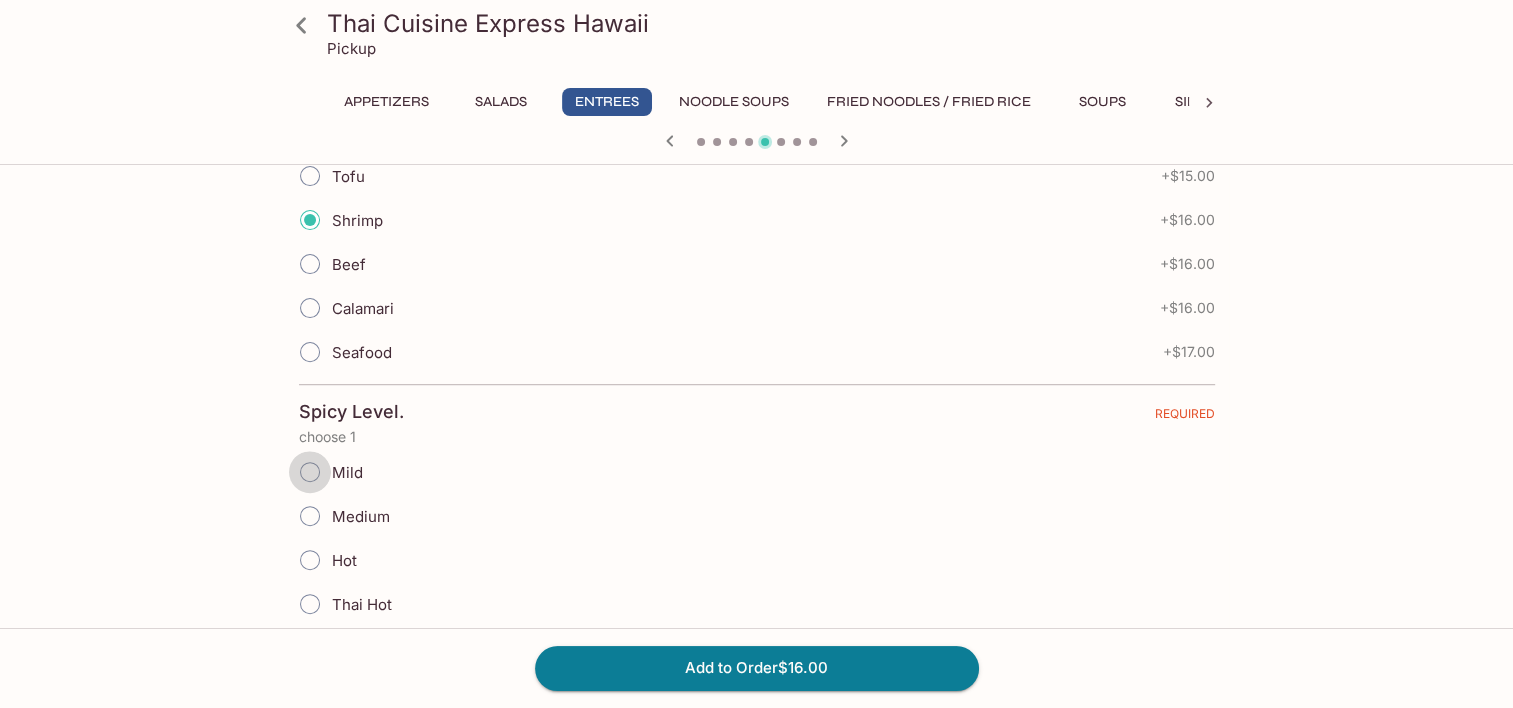 click on "Mild" at bounding box center (310, 472) 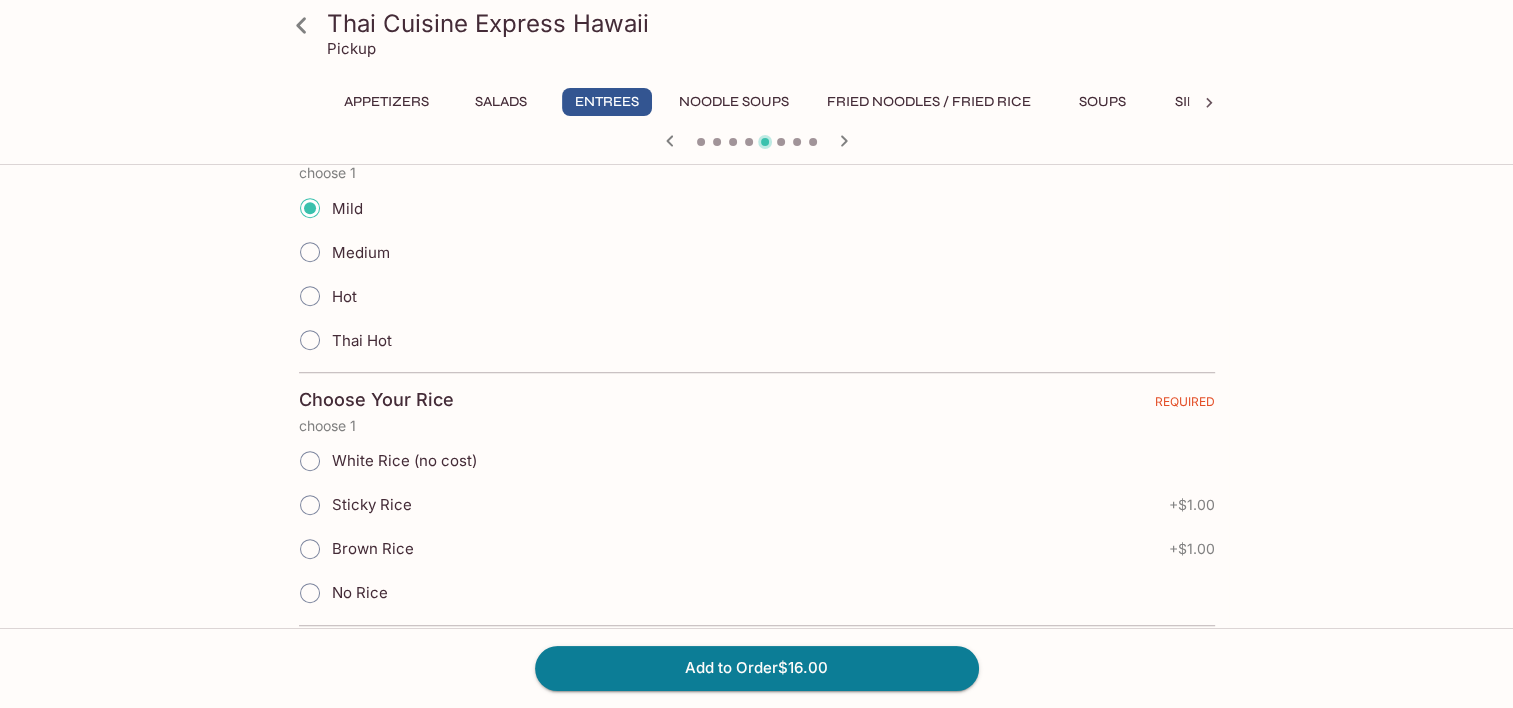 scroll, scrollTop: 900, scrollLeft: 0, axis: vertical 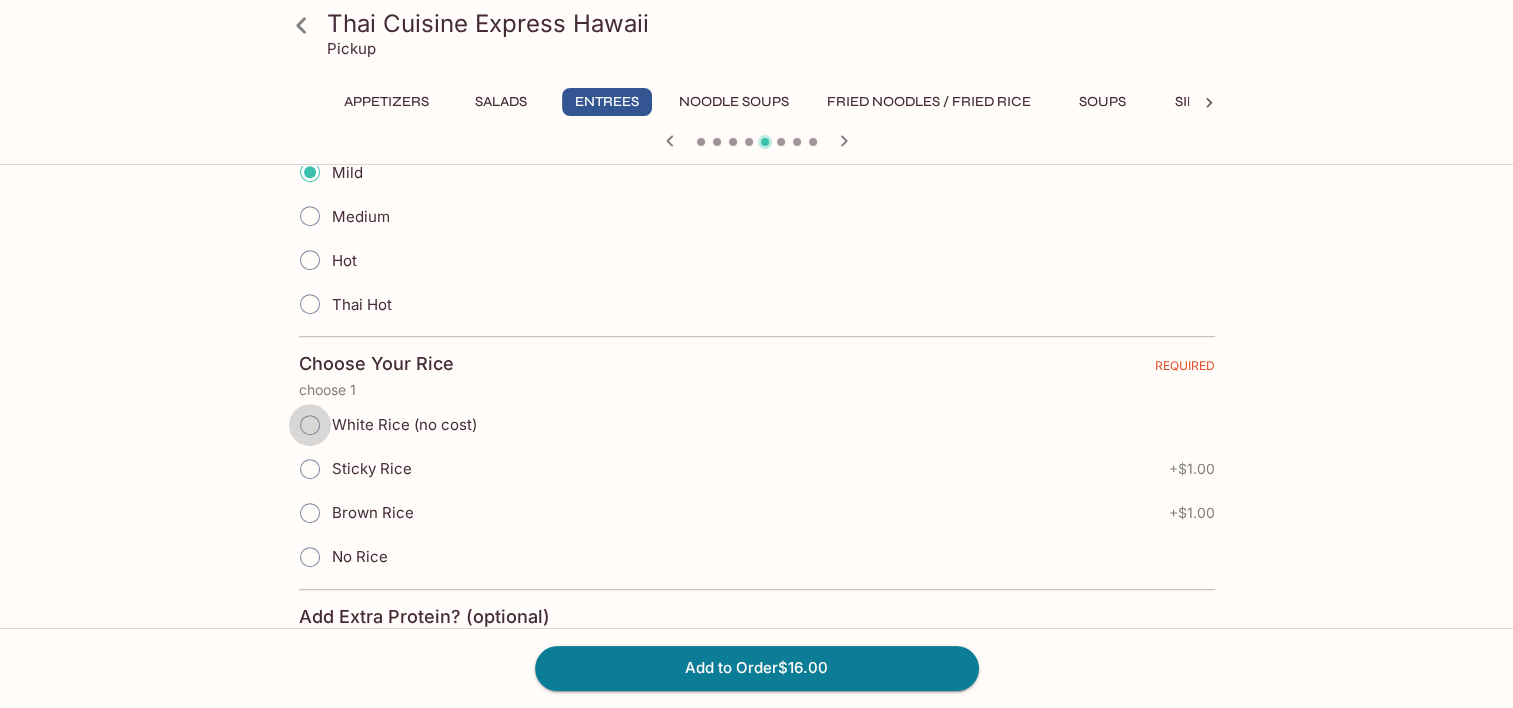 click on "White Rice (no cost)" at bounding box center (310, 425) 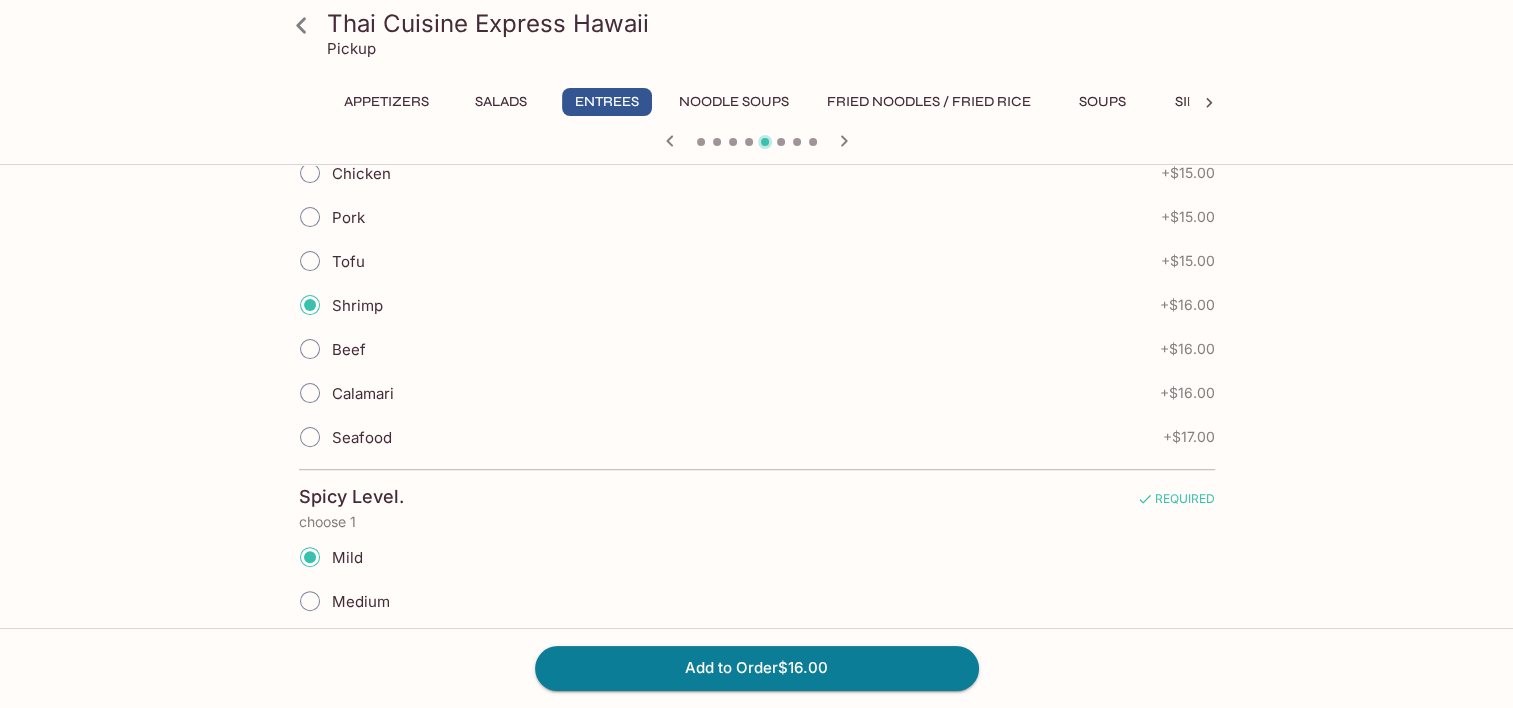 scroll, scrollTop: 500, scrollLeft: 0, axis: vertical 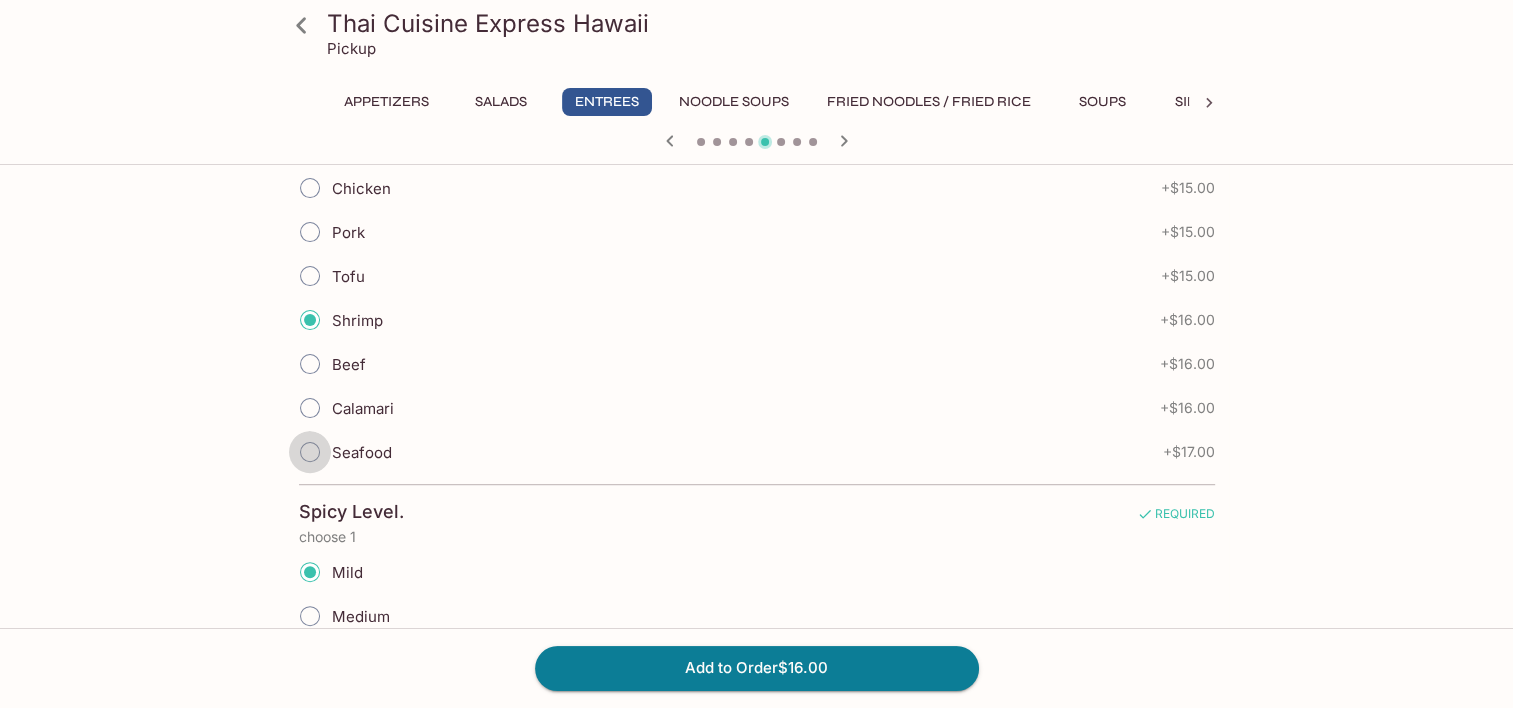 click on "Seafood" at bounding box center [310, 452] 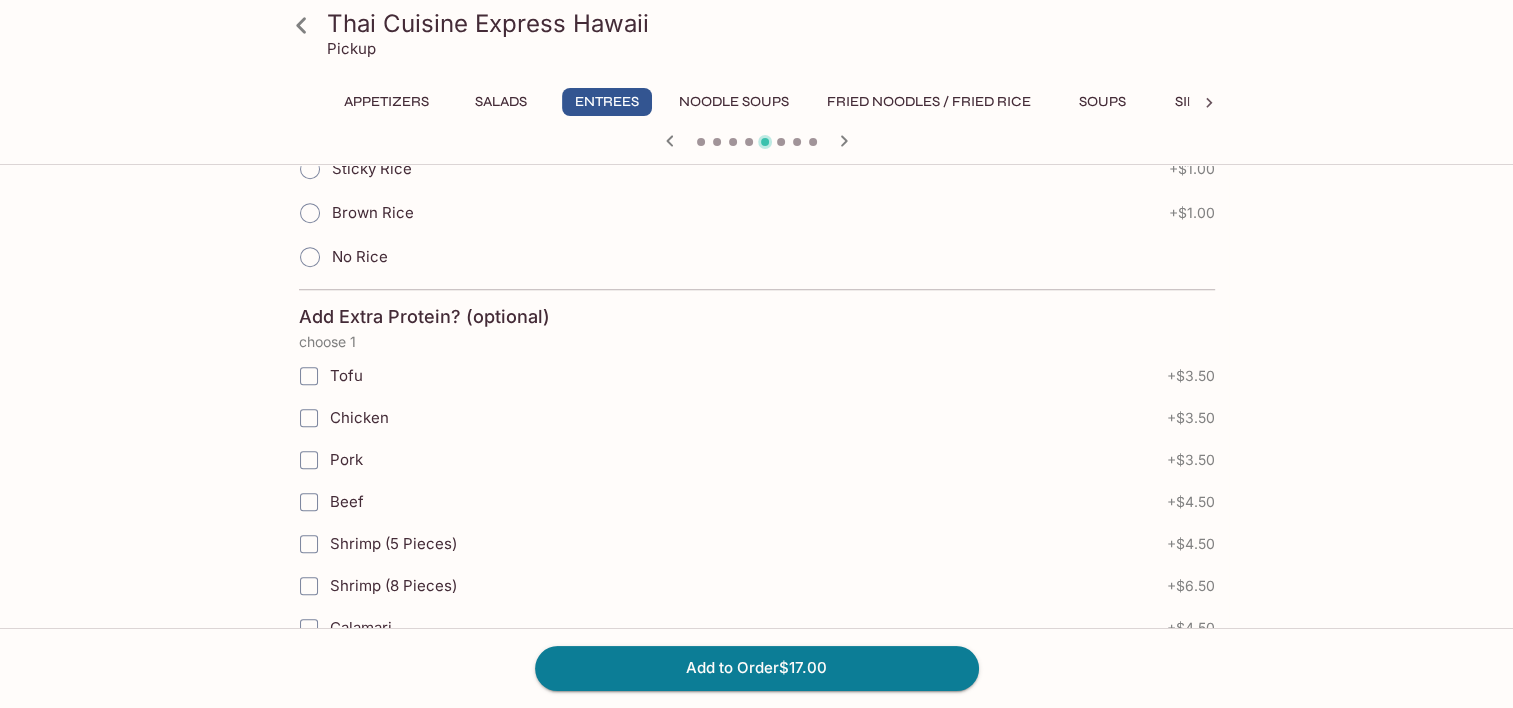 scroll, scrollTop: 1258, scrollLeft: 0, axis: vertical 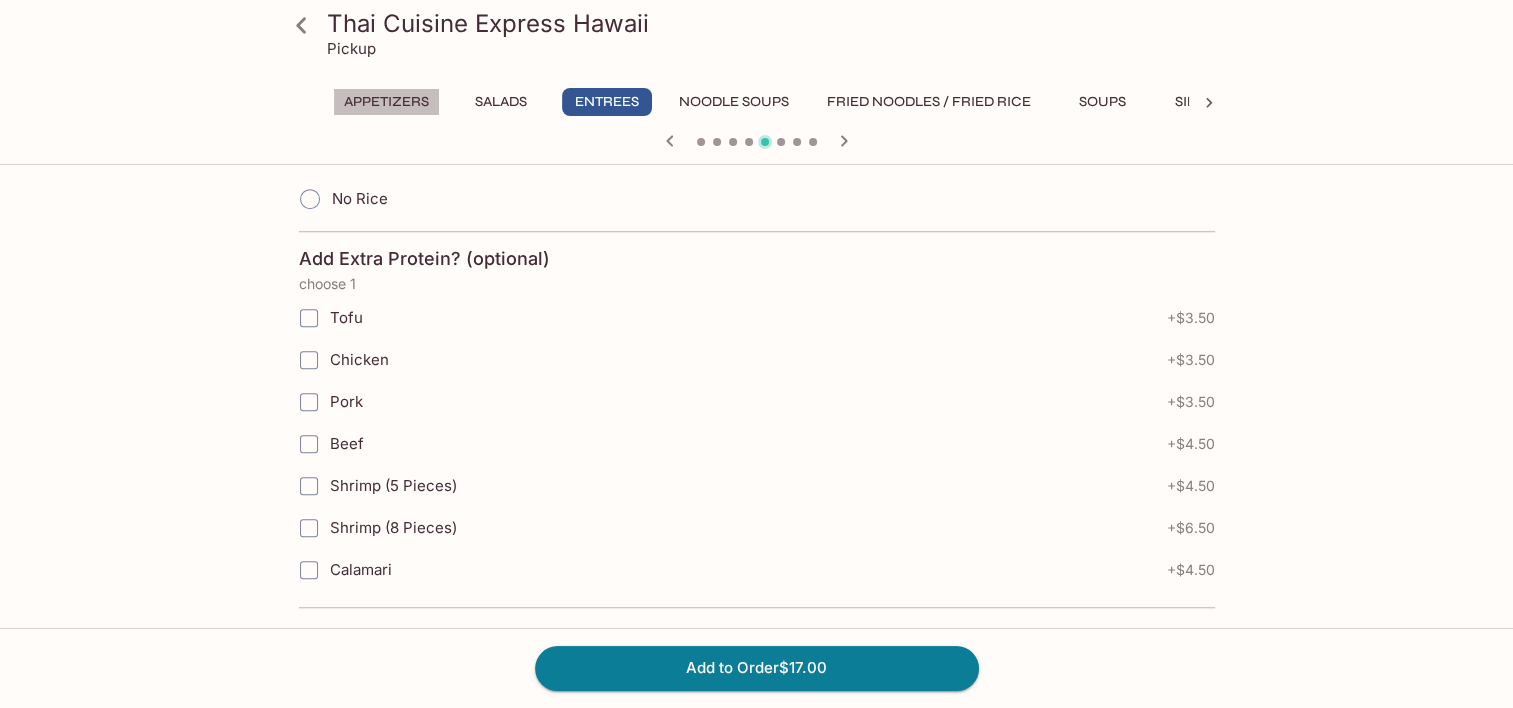 click on "Appetizers" at bounding box center [386, 102] 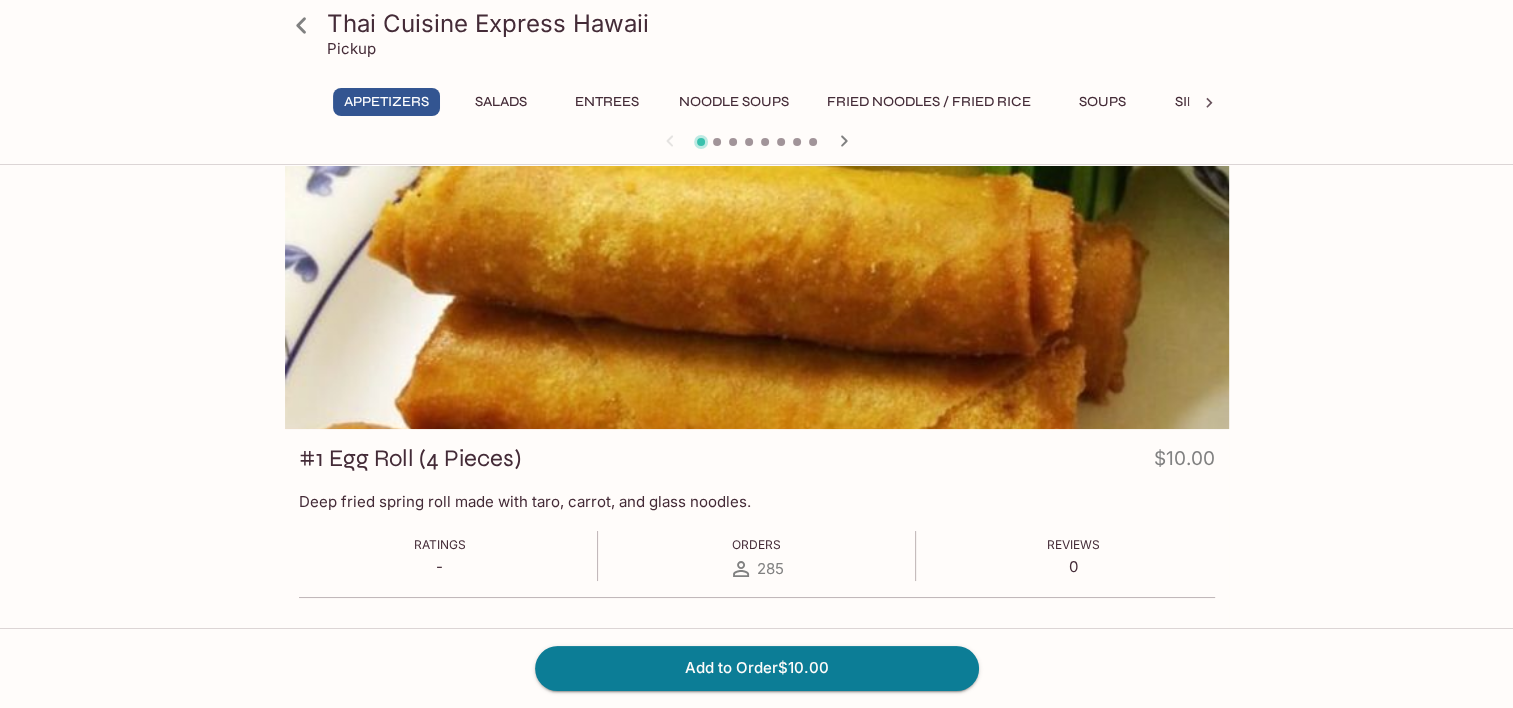 scroll, scrollTop: 0, scrollLeft: 0, axis: both 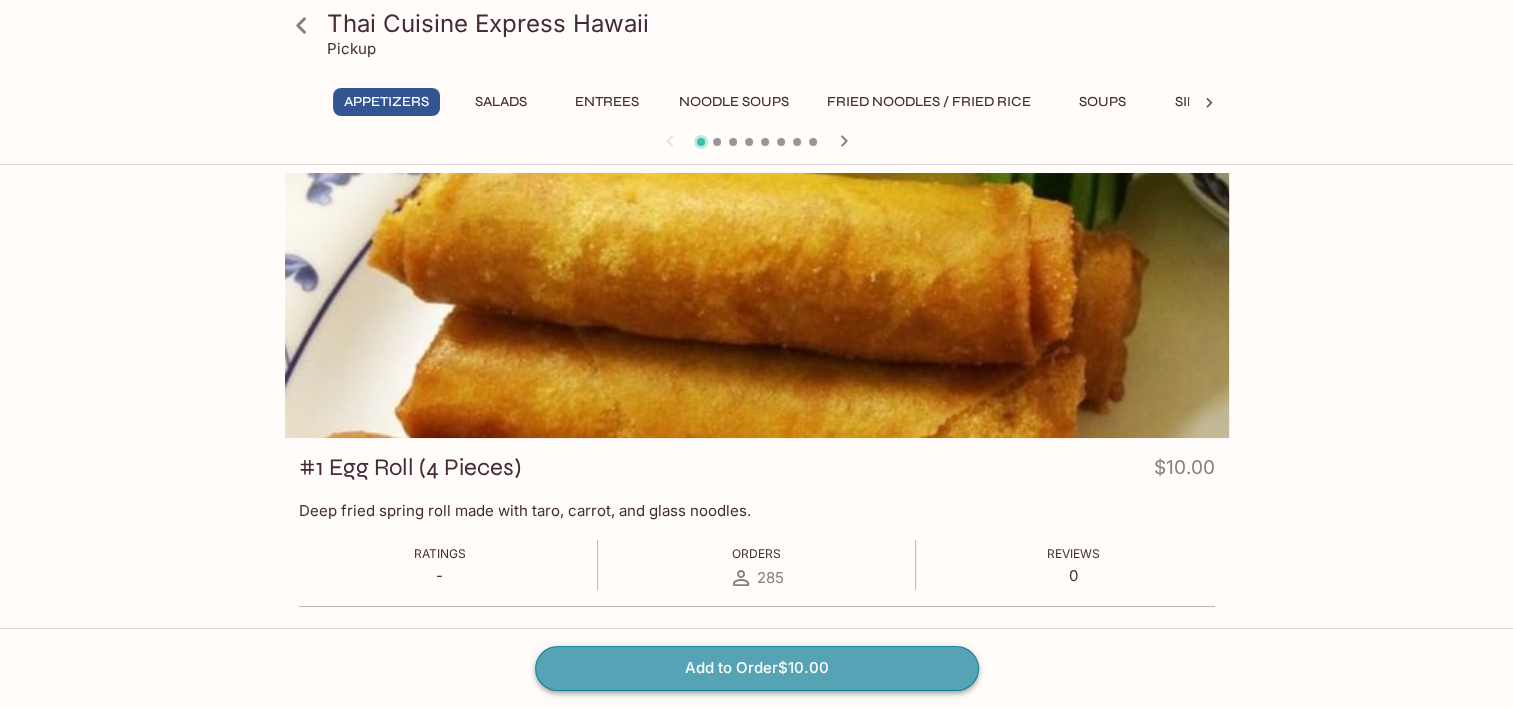 click on "Add to Order  $10.00" at bounding box center [757, 668] 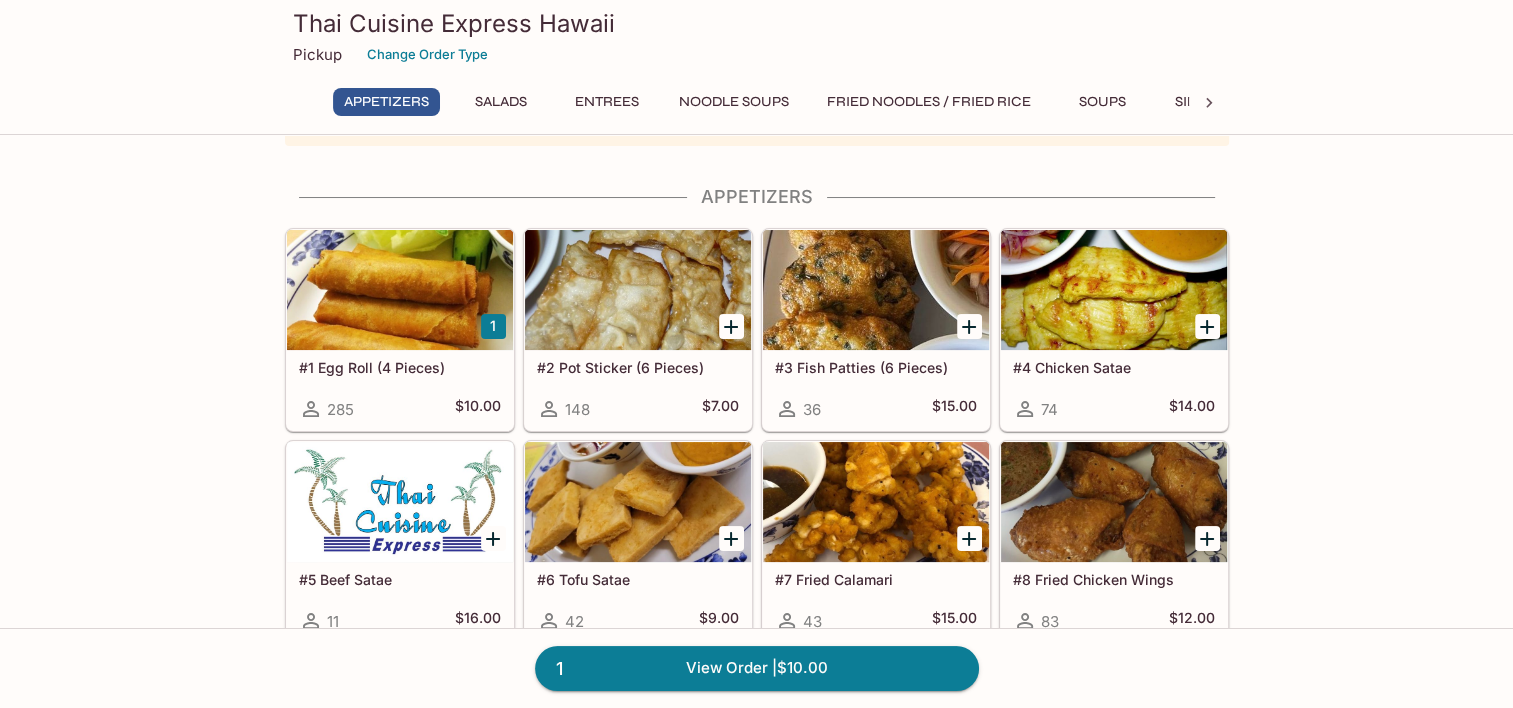 scroll, scrollTop: 100, scrollLeft: 0, axis: vertical 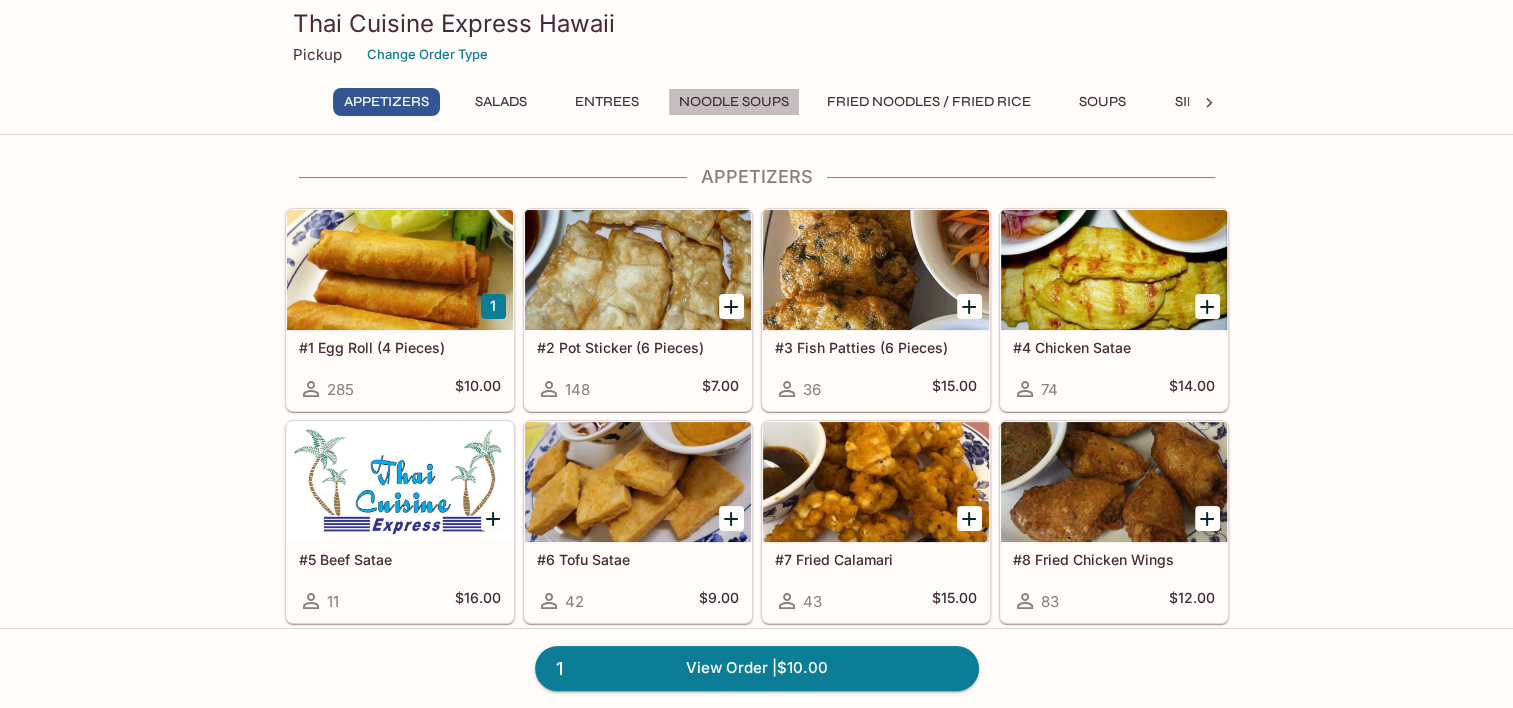 click on "Noodle Soups" at bounding box center (734, 102) 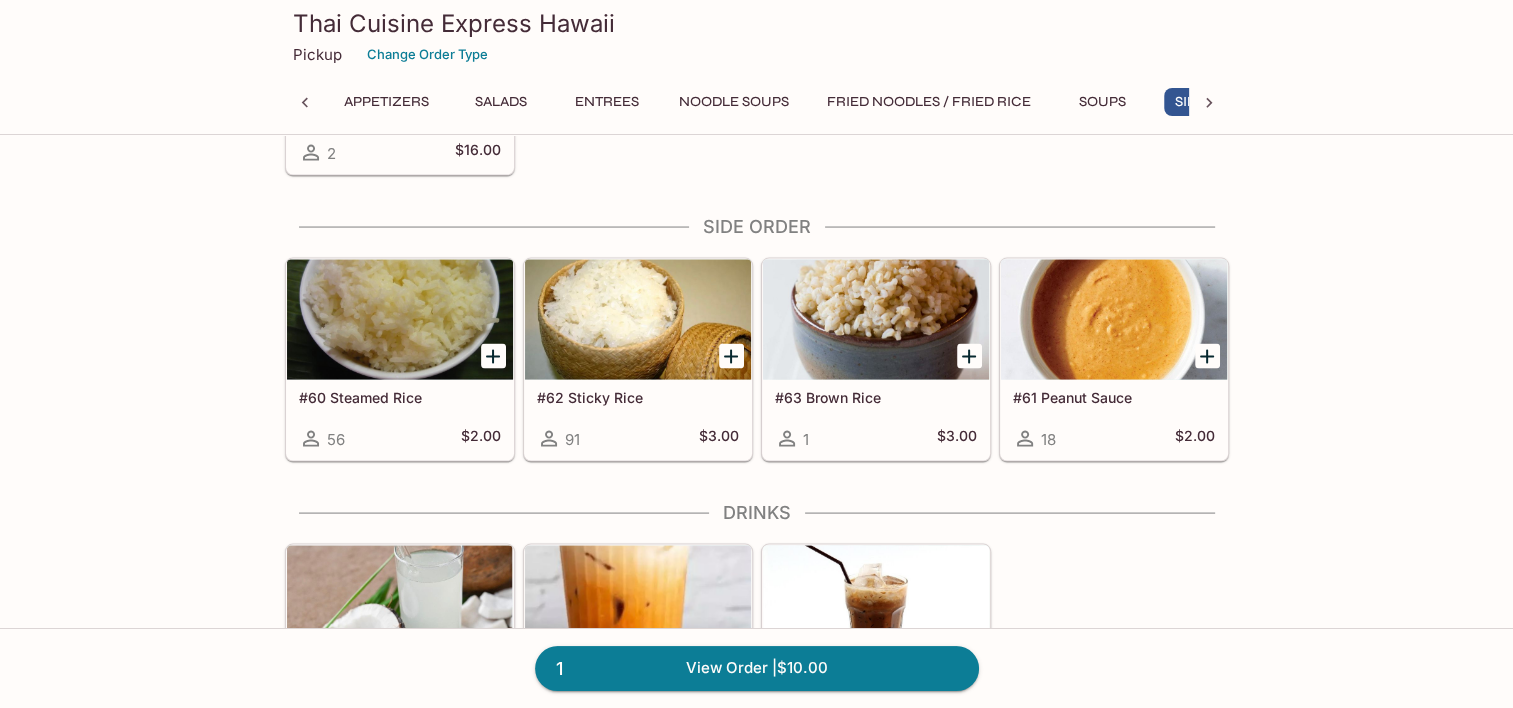 scroll, scrollTop: 4119, scrollLeft: 0, axis: vertical 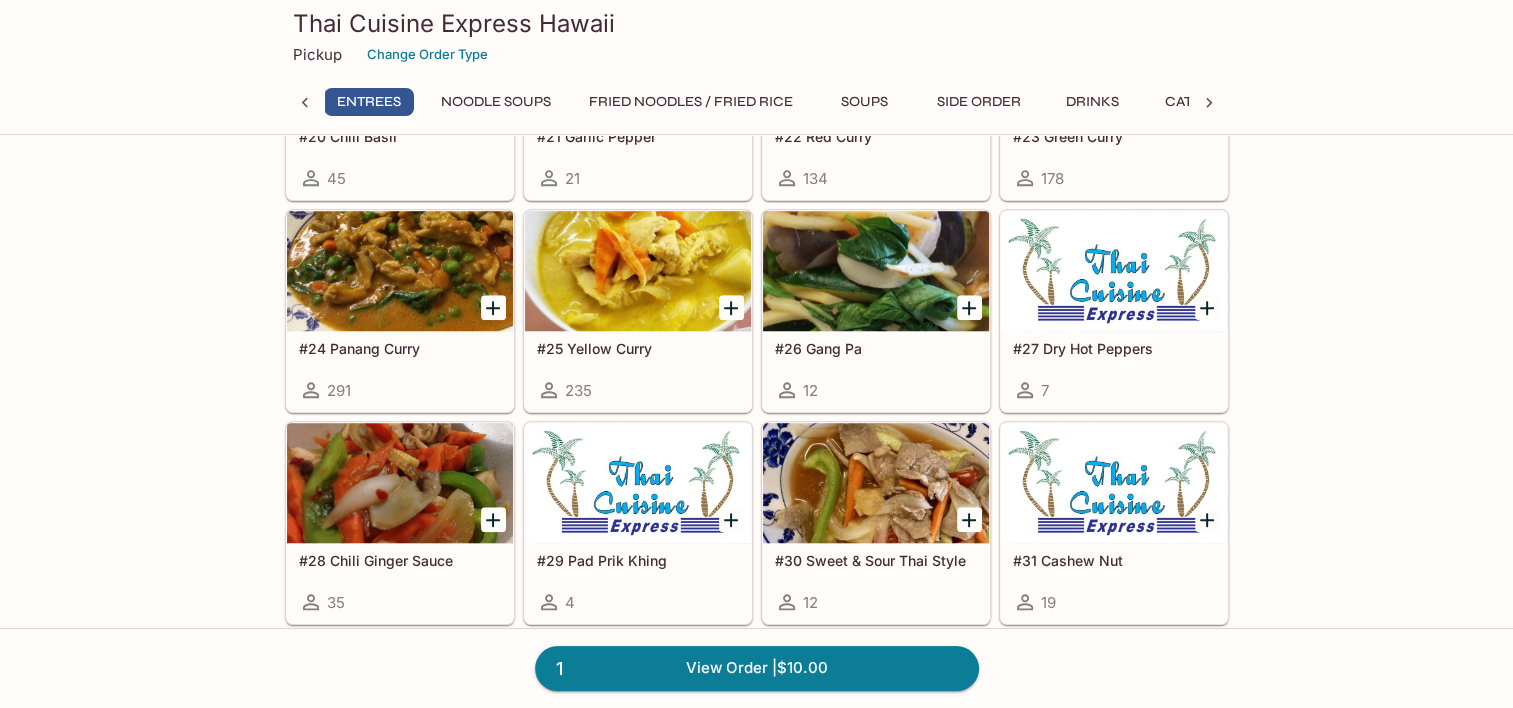 click at bounding box center [400, 271] 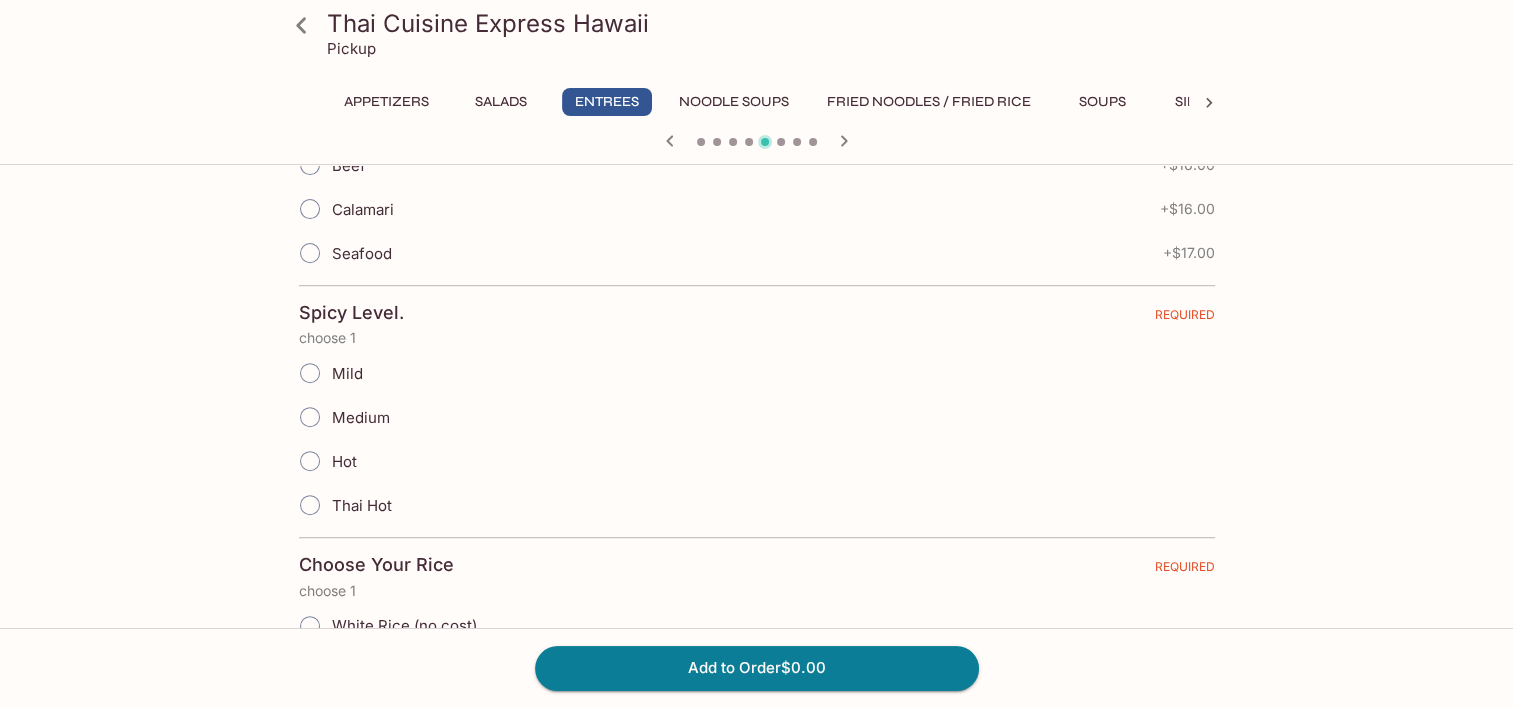 scroll, scrollTop: 800, scrollLeft: 0, axis: vertical 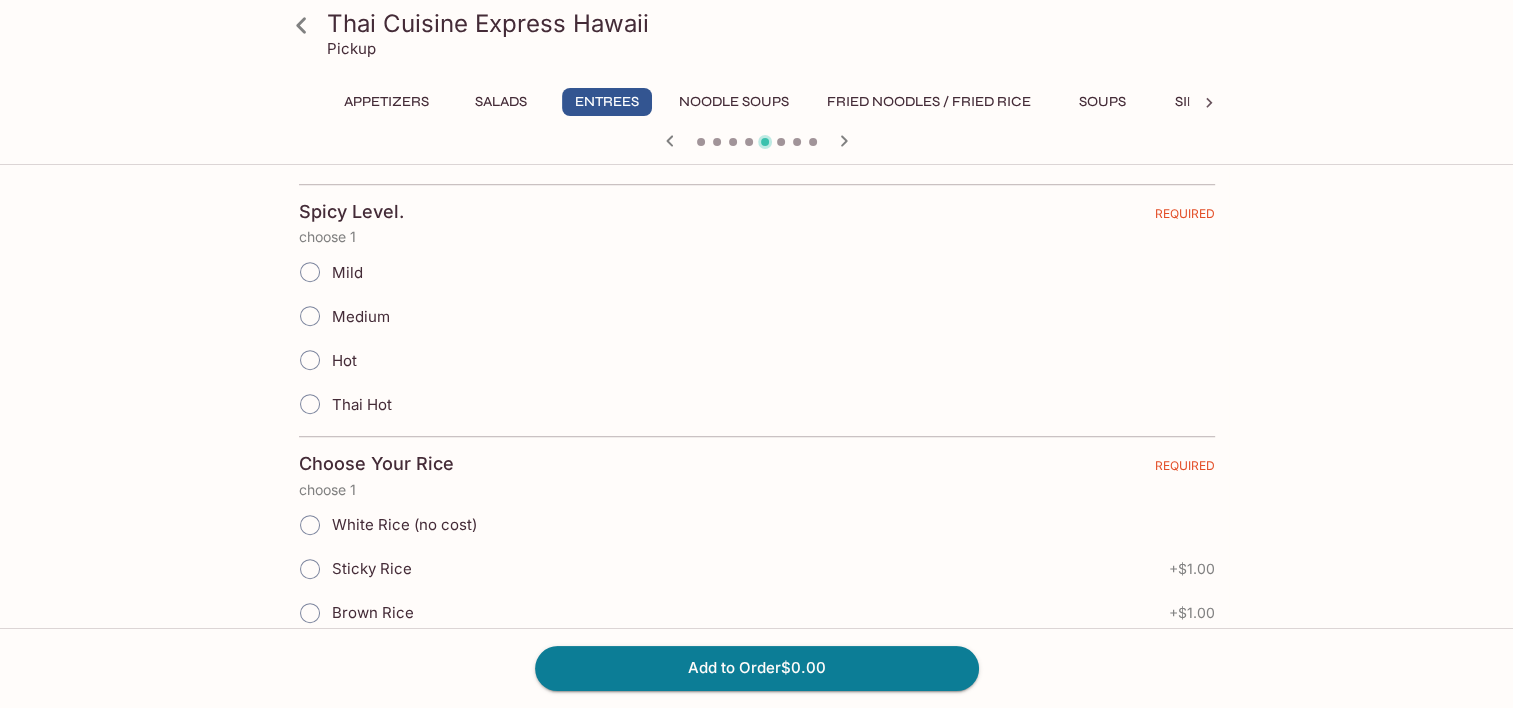 click on "Sticky Rice" at bounding box center [372, 568] 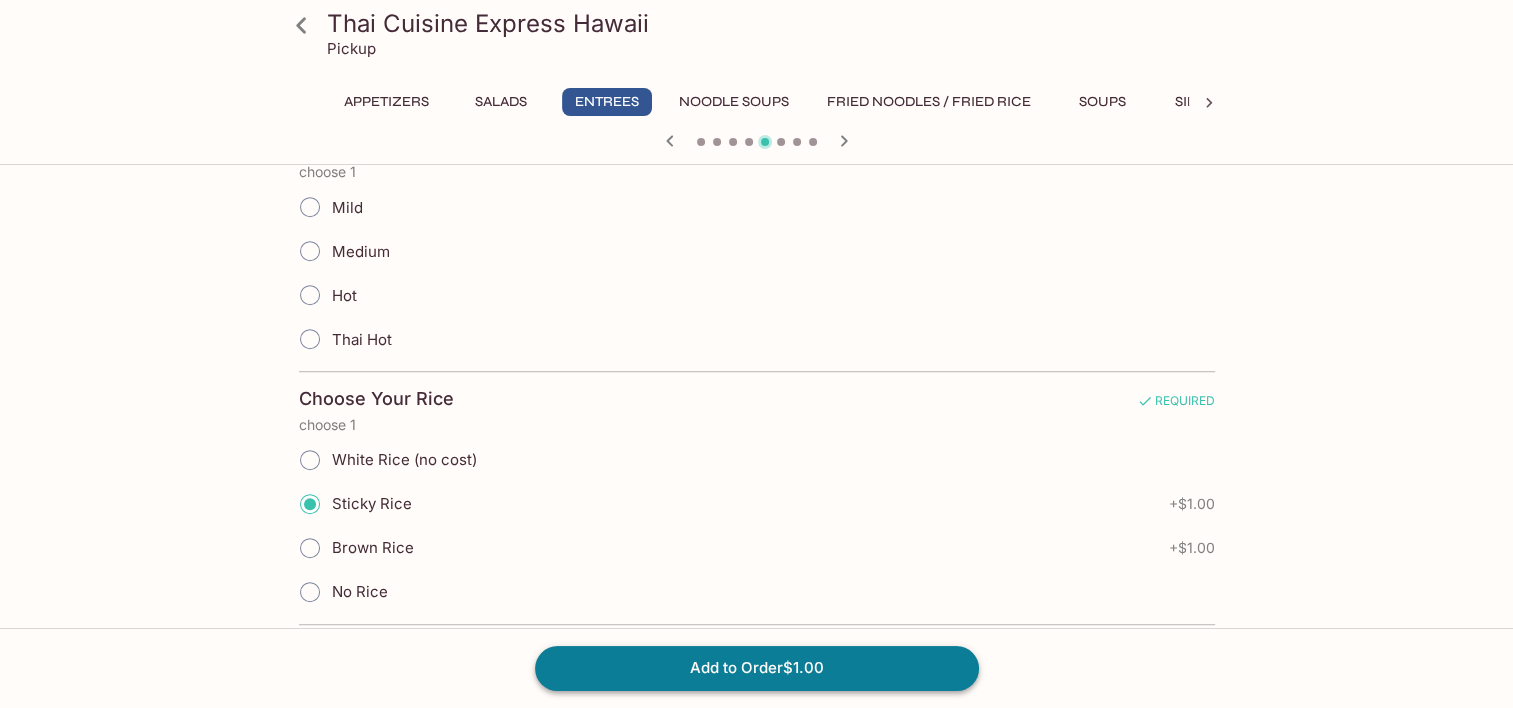 scroll, scrollTop: 900, scrollLeft: 0, axis: vertical 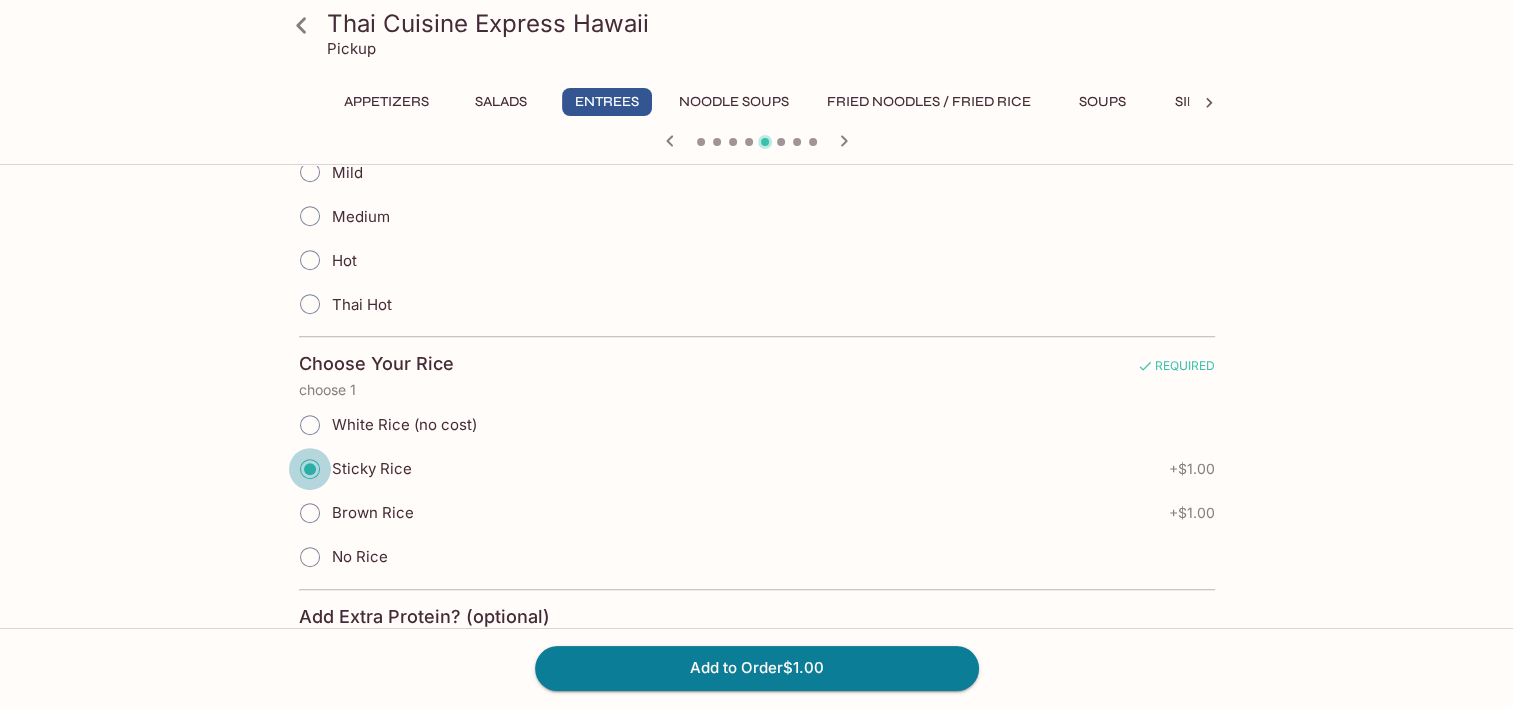 click on "Sticky Rice" at bounding box center (310, 469) 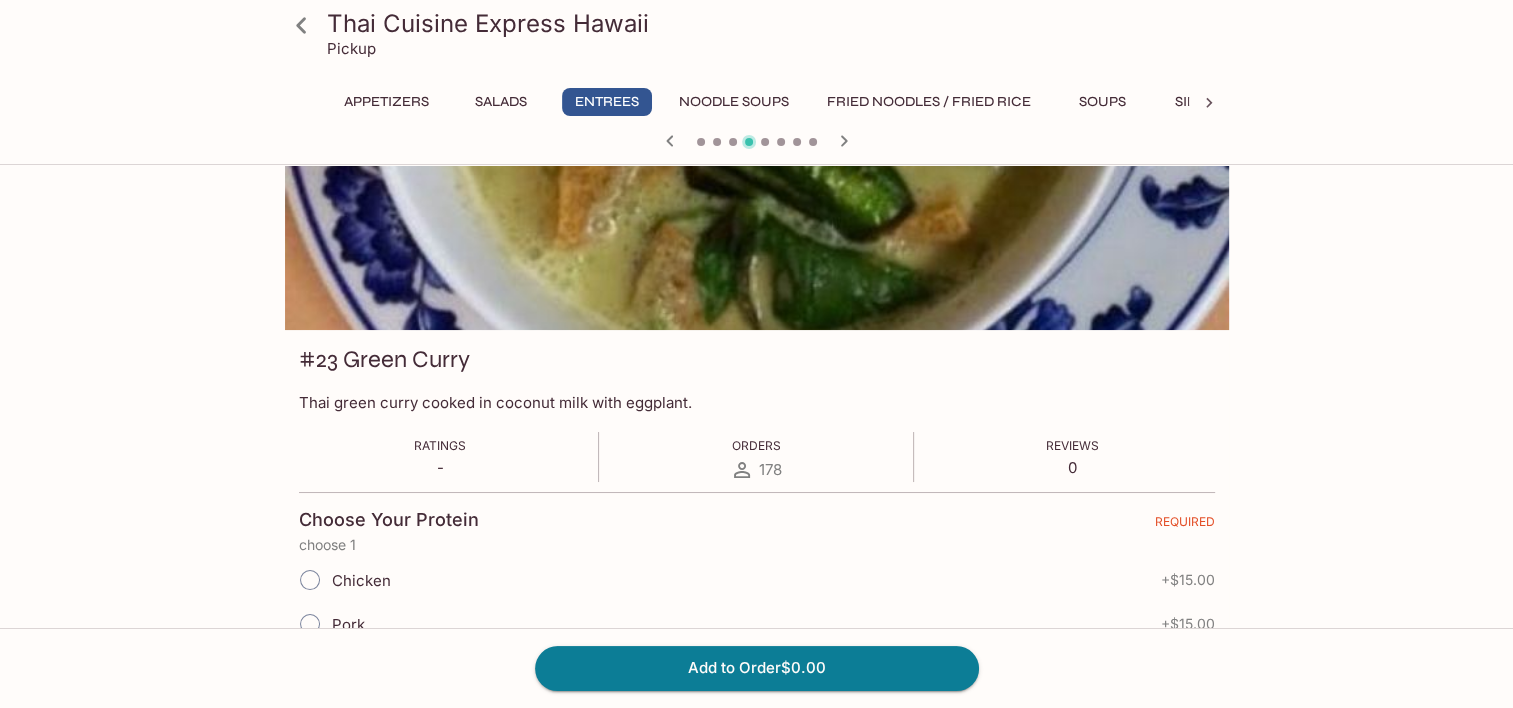 scroll, scrollTop: 0, scrollLeft: 0, axis: both 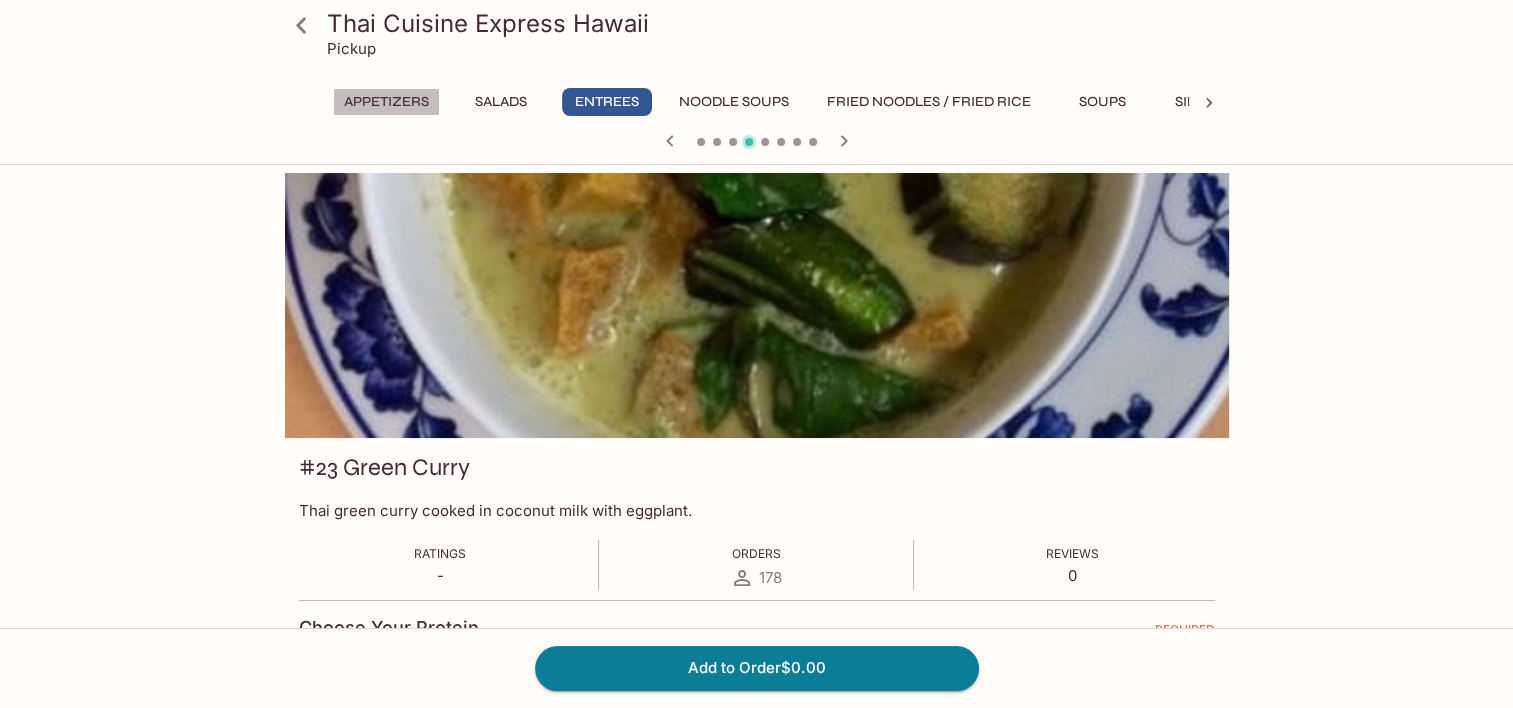 click on "Appetizers" at bounding box center (386, 102) 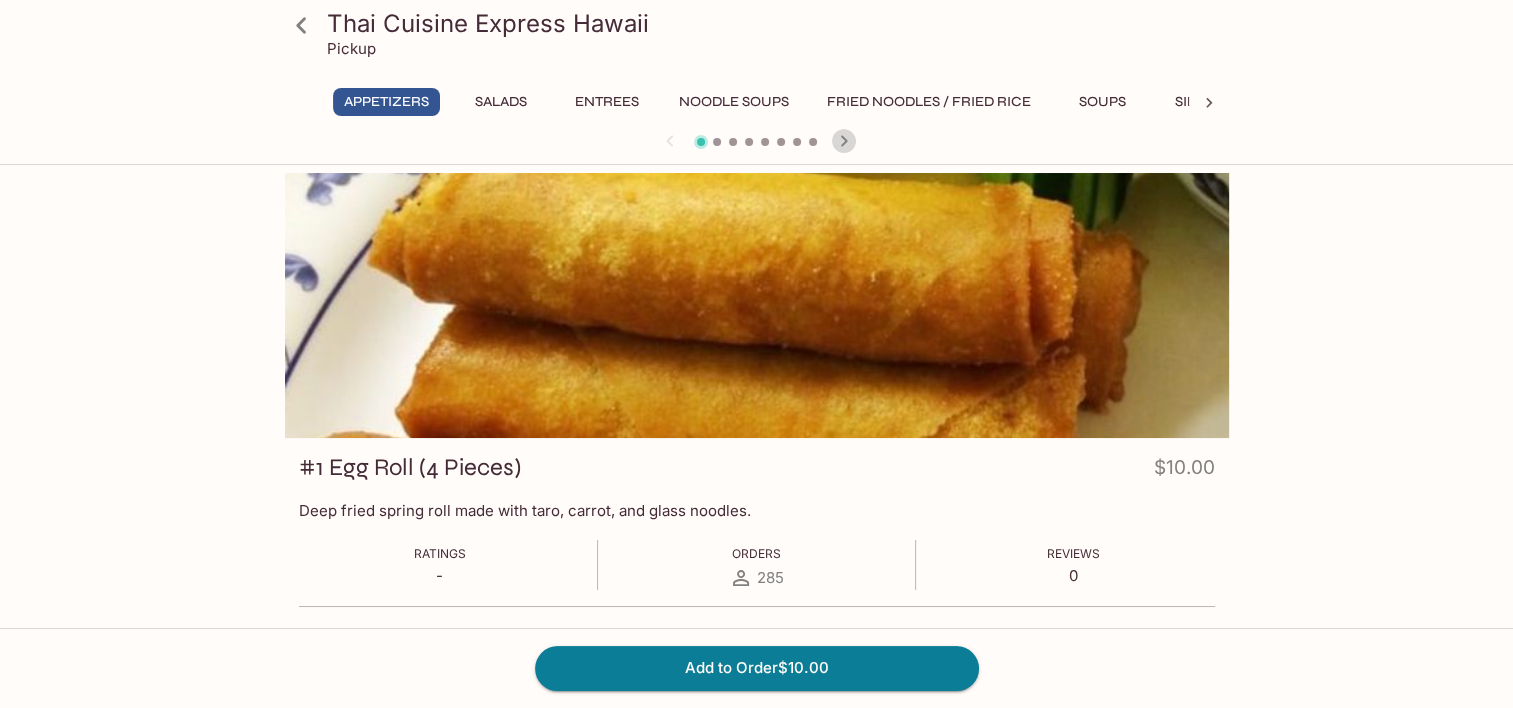 click 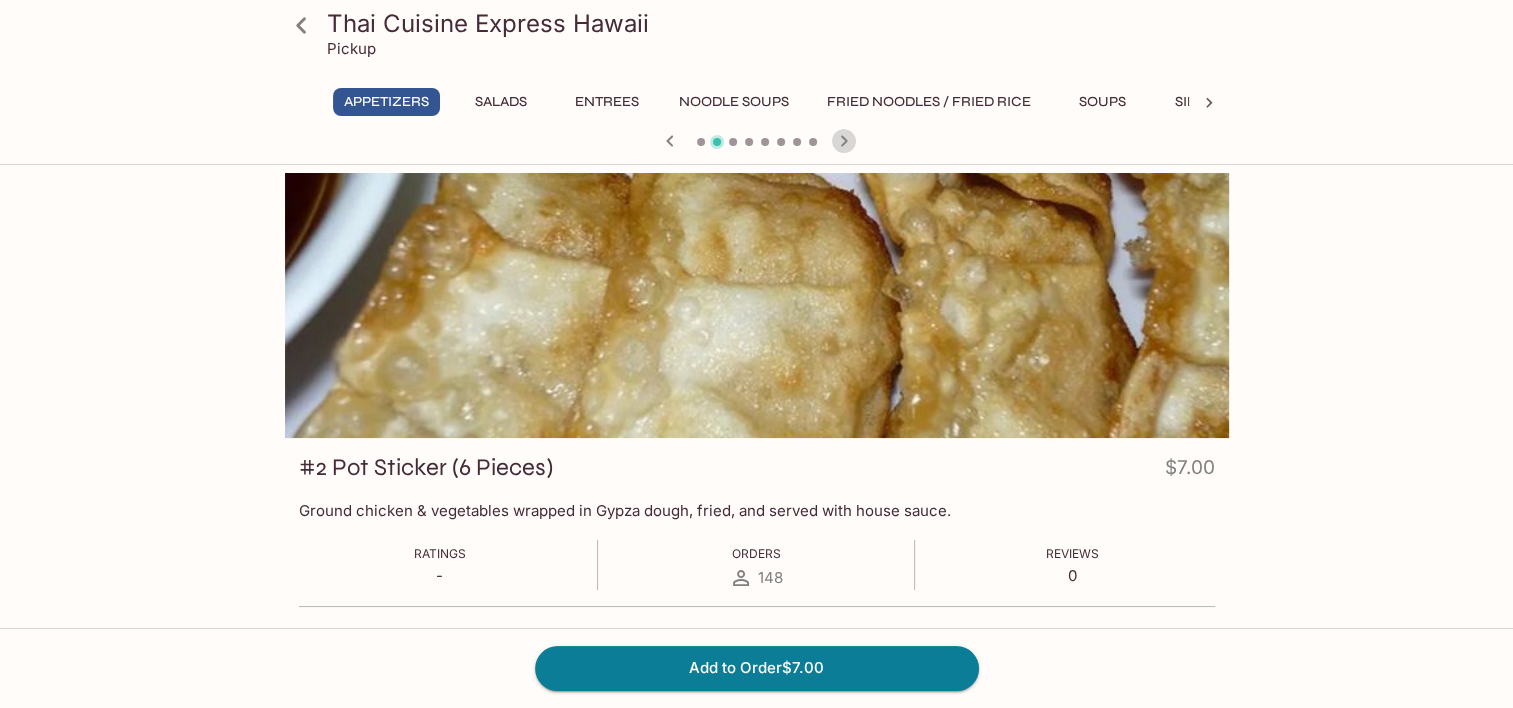 click 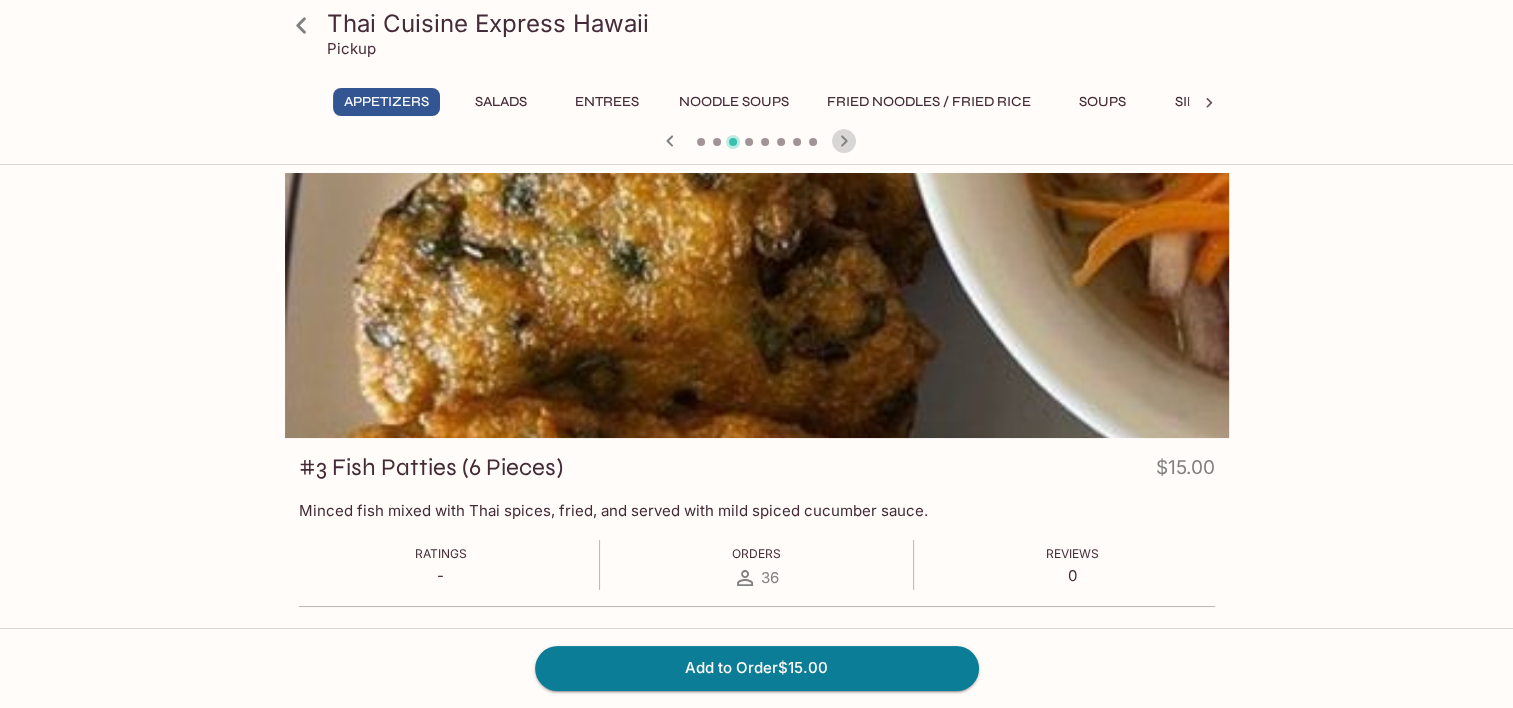 click 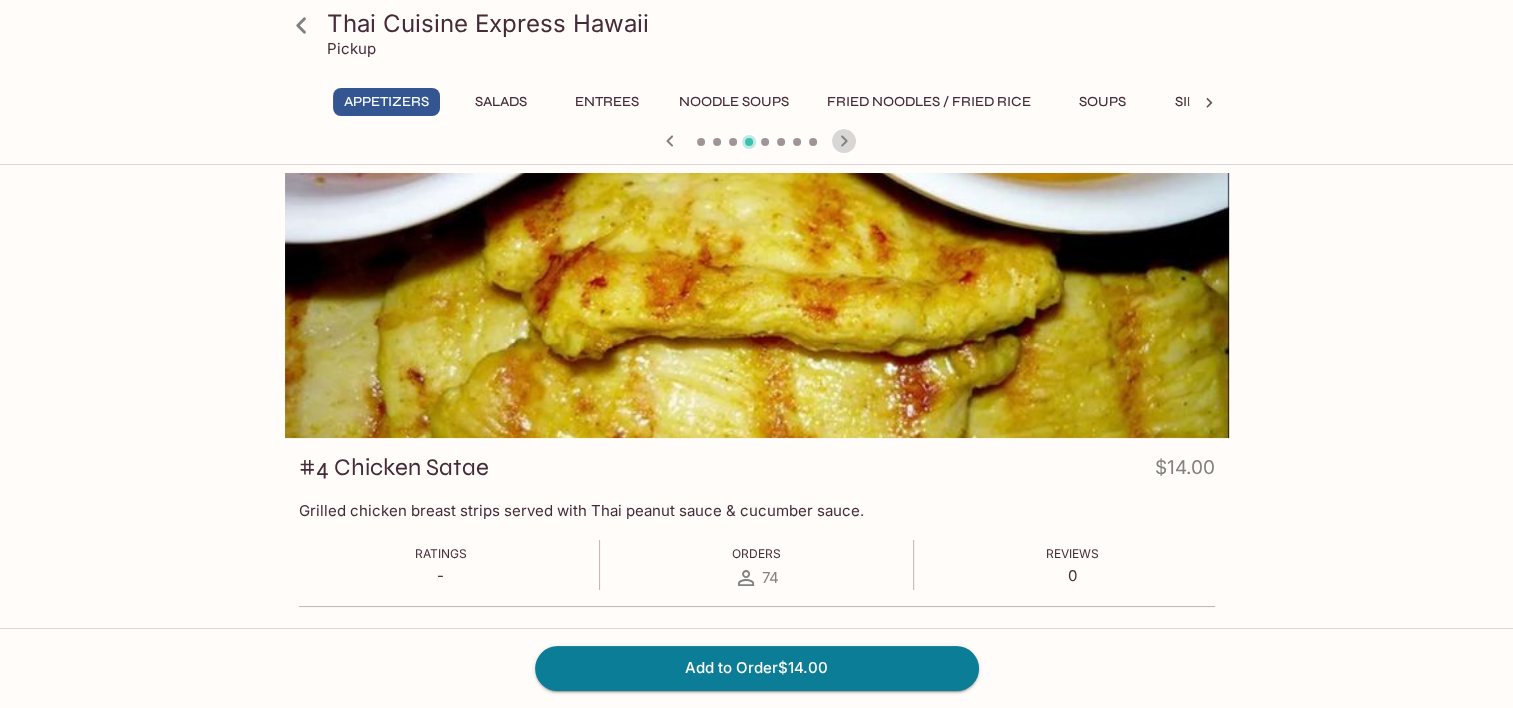 click 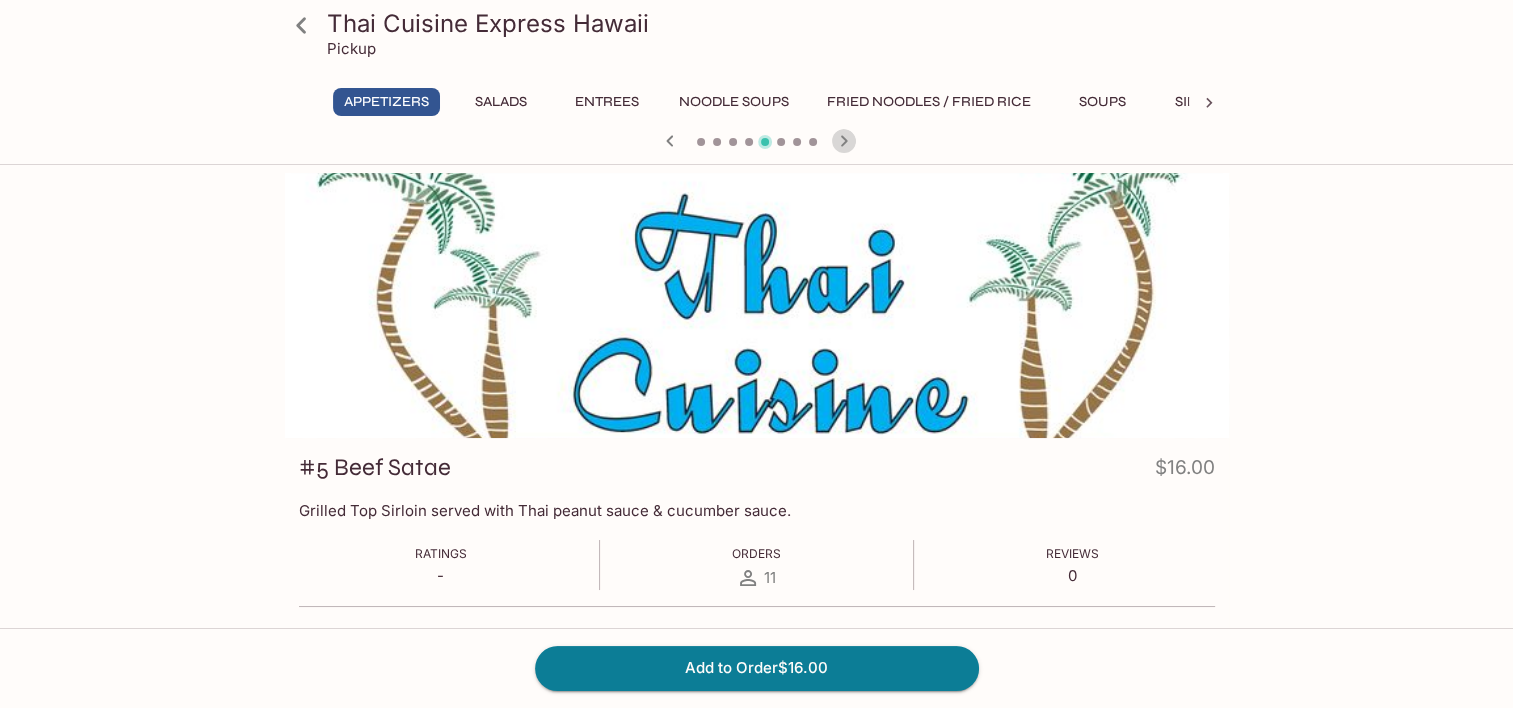 click 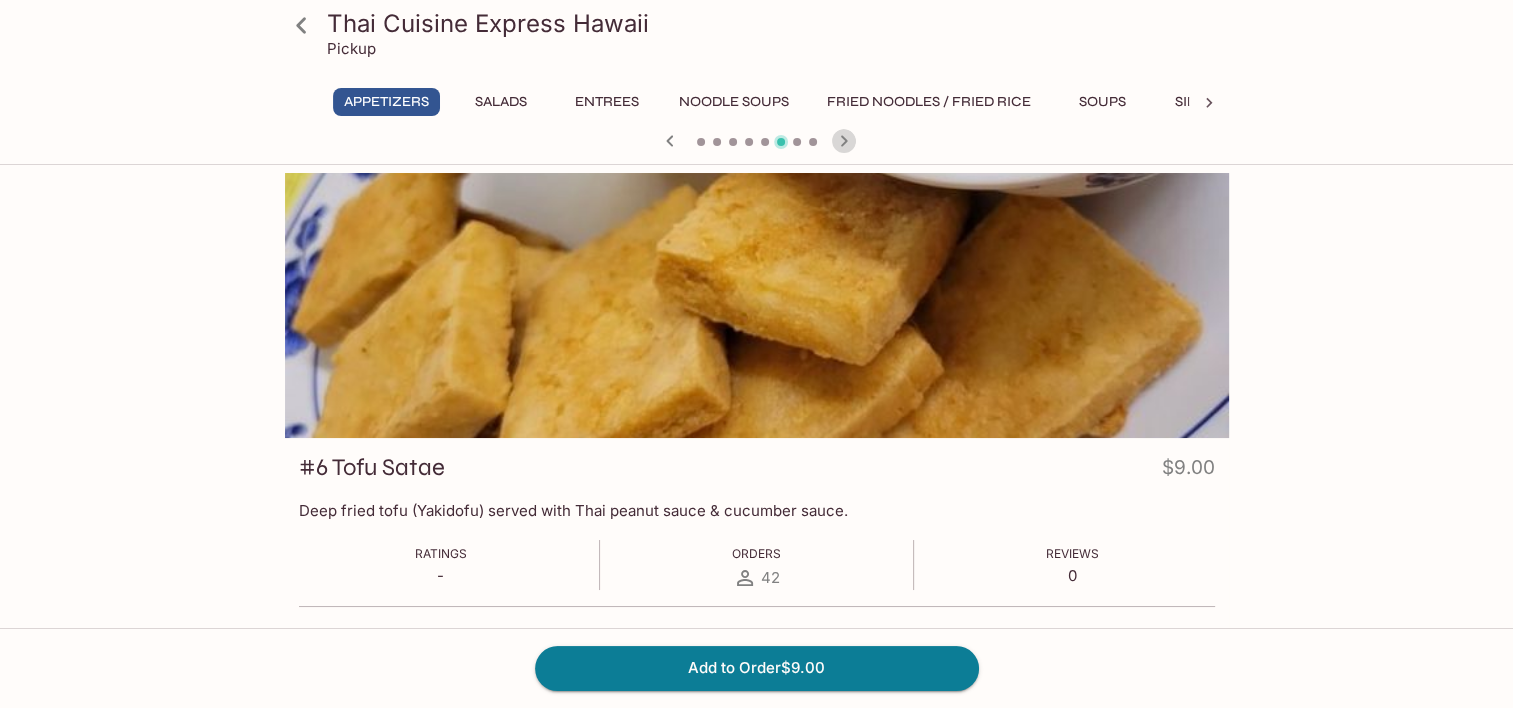 click 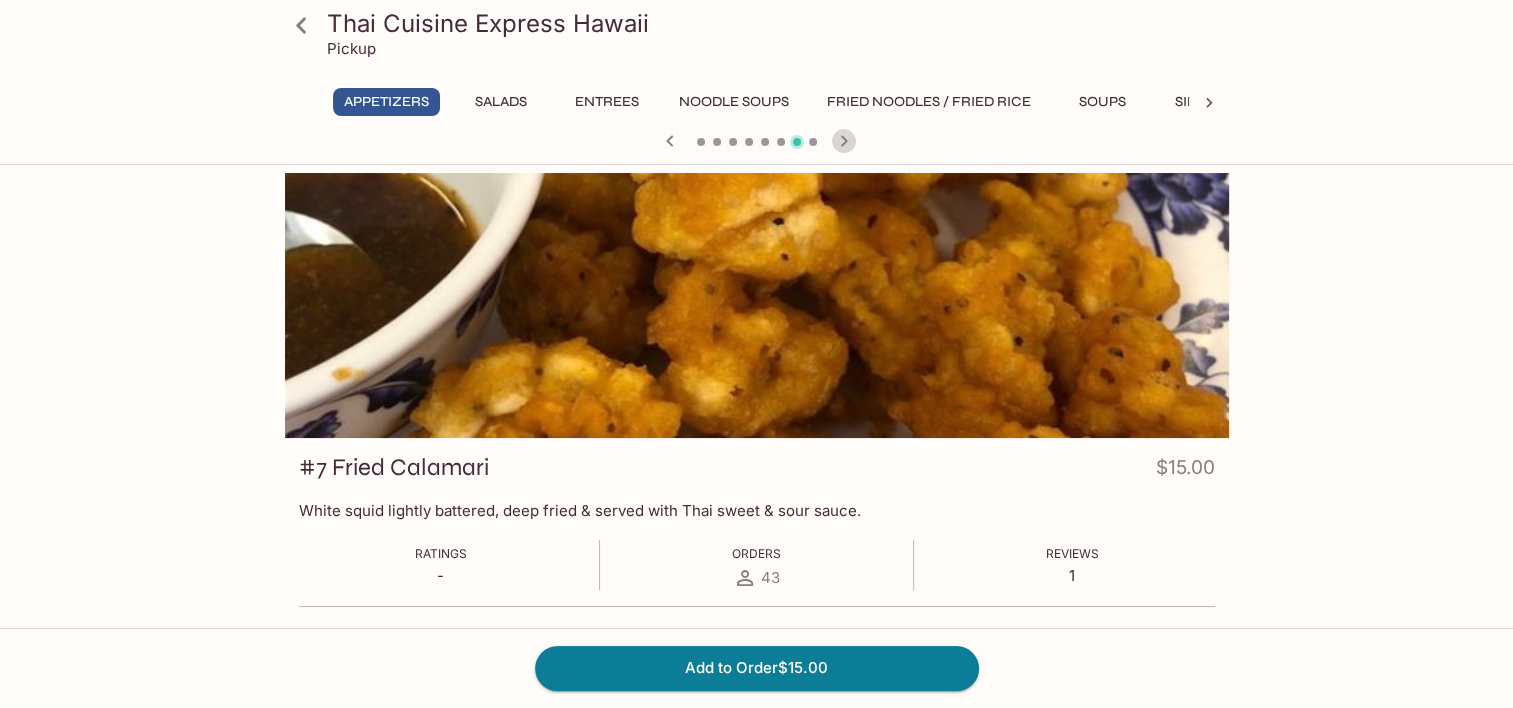 click 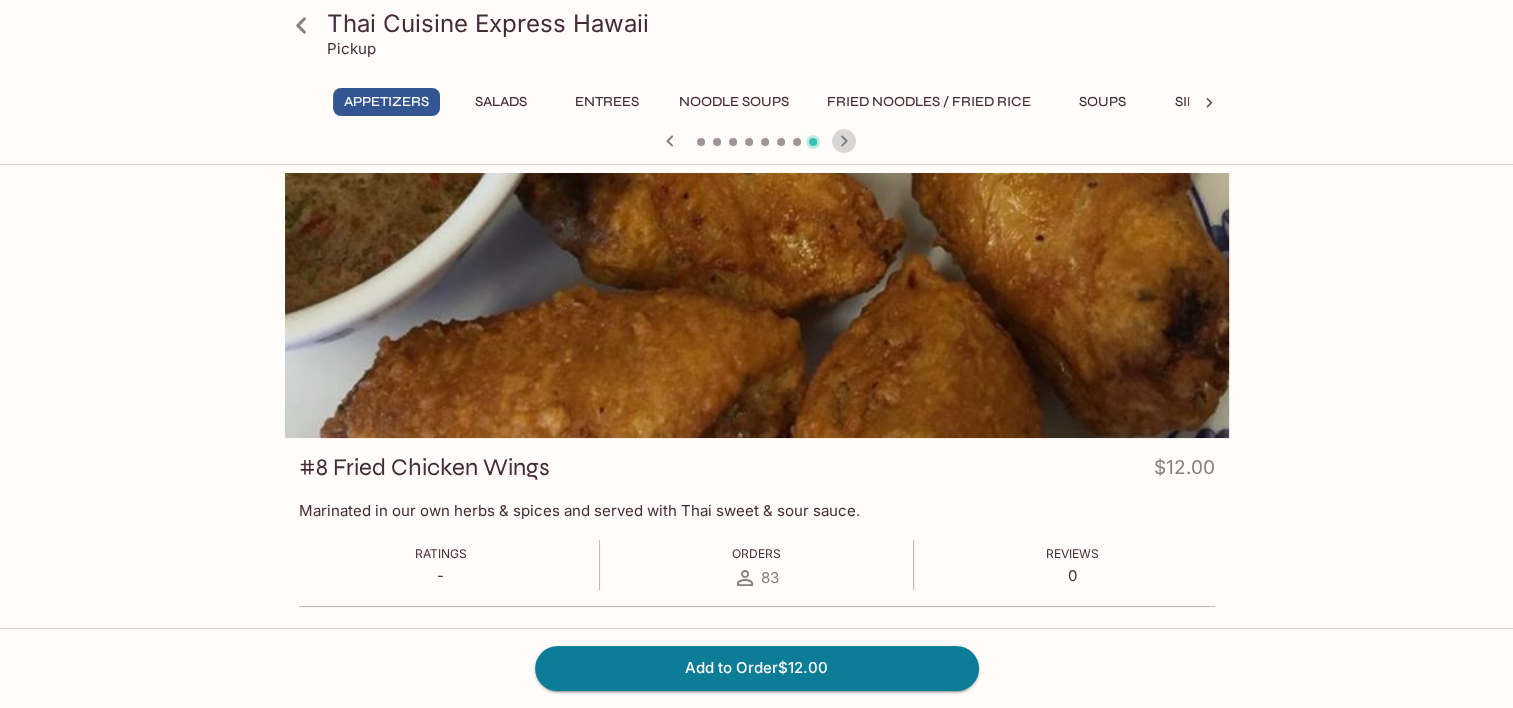 click 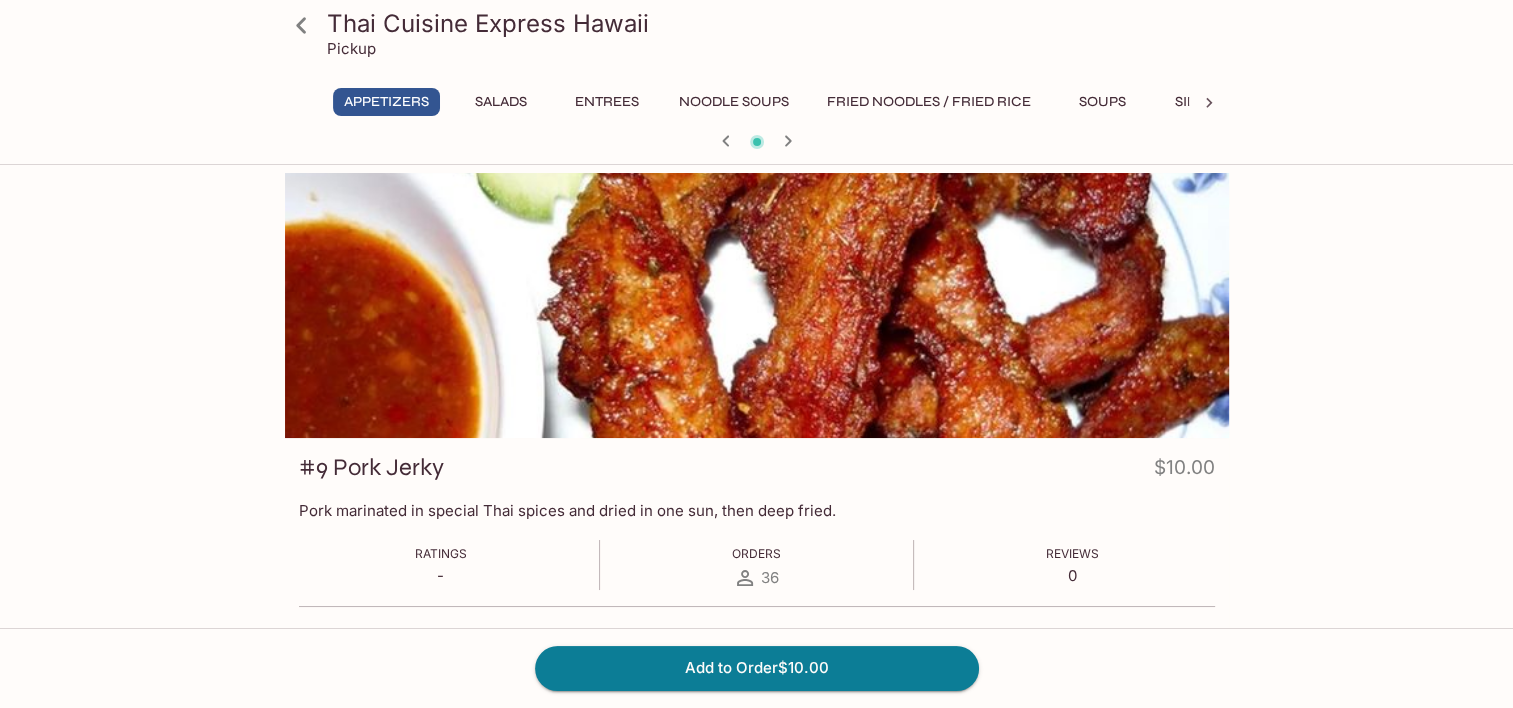 click at bounding box center [757, 143] 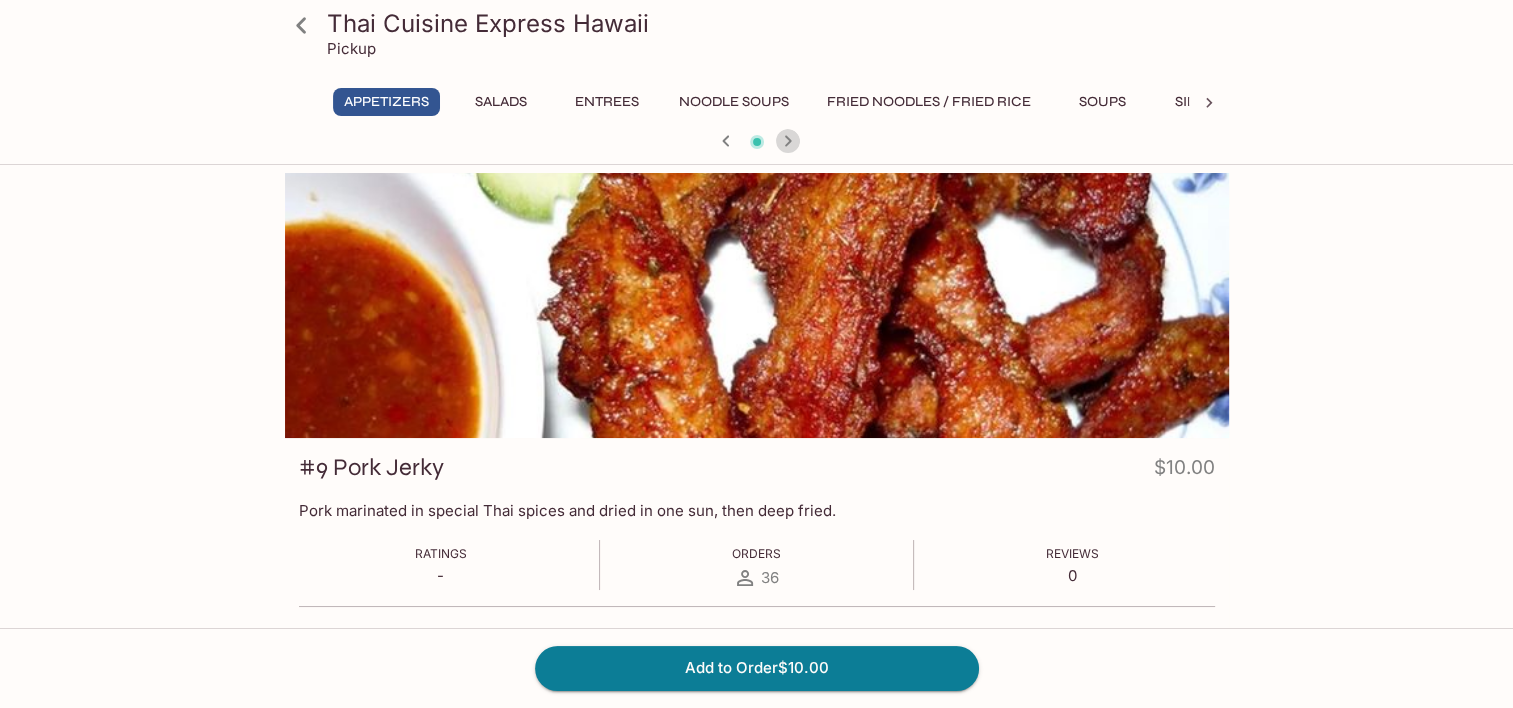 click 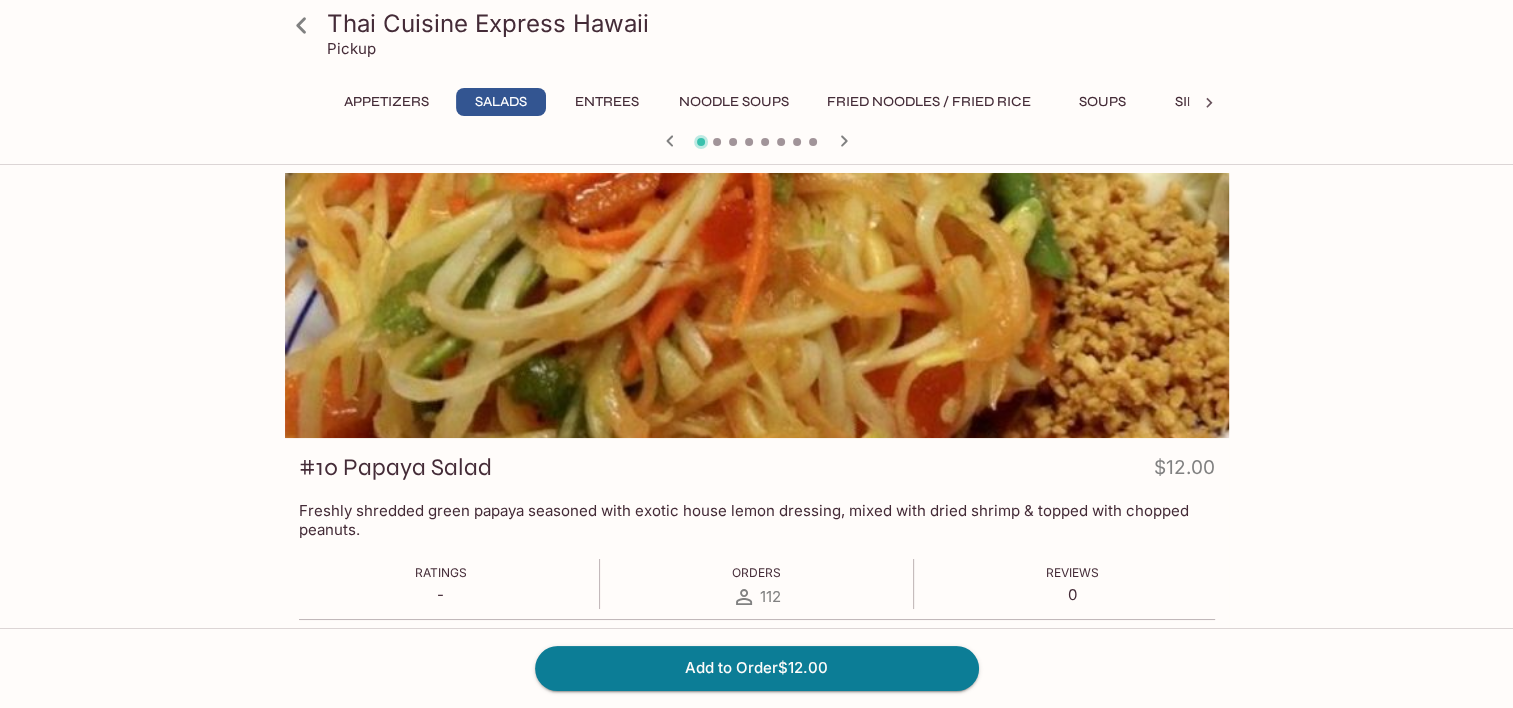 click at bounding box center [757, 143] 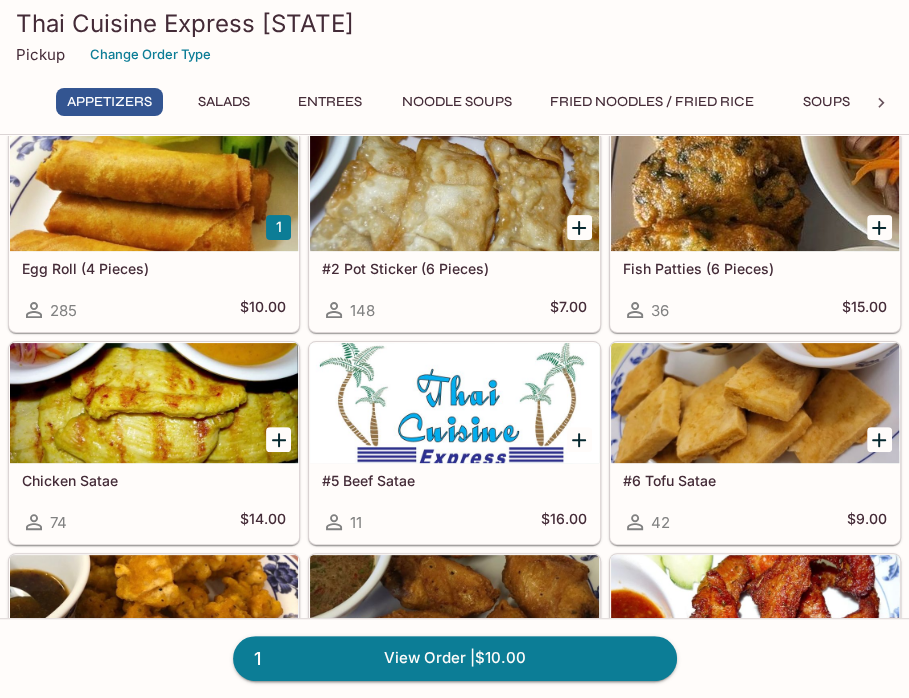 scroll, scrollTop: 200, scrollLeft: 0, axis: vertical 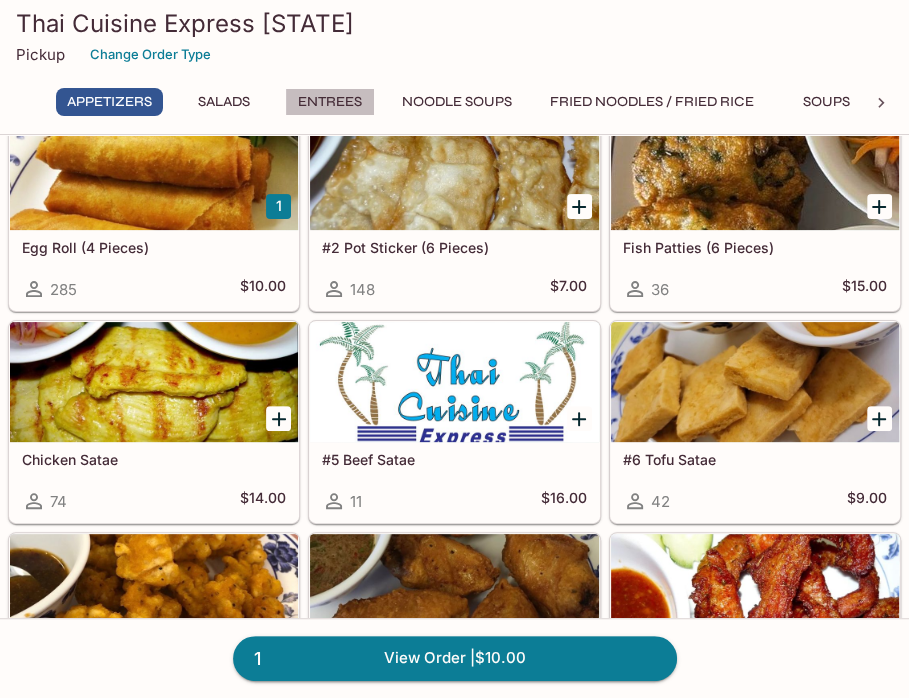 click on "Entrees" at bounding box center (330, 102) 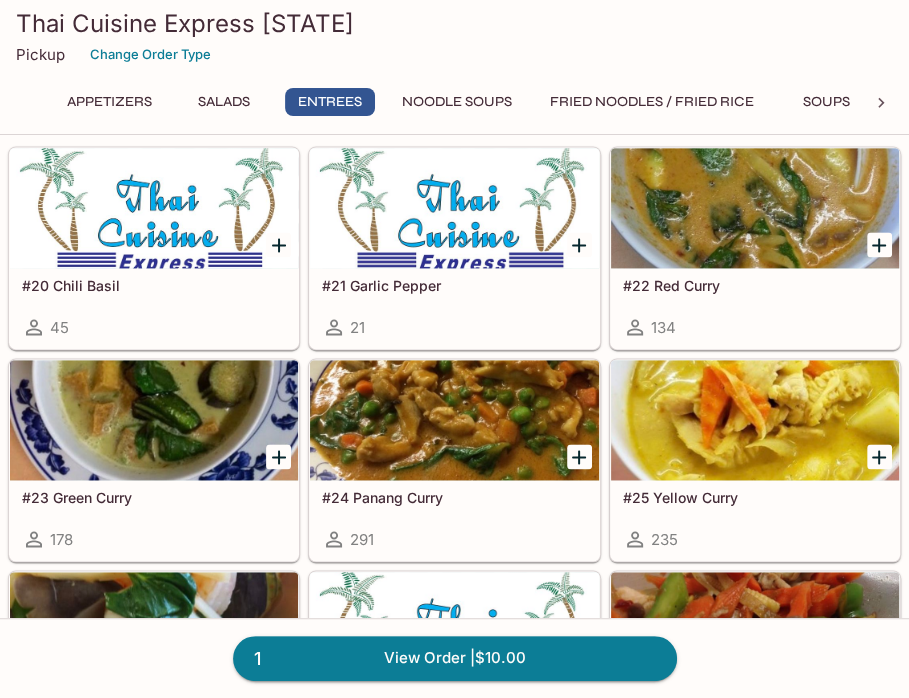 scroll, scrollTop: 1711, scrollLeft: 0, axis: vertical 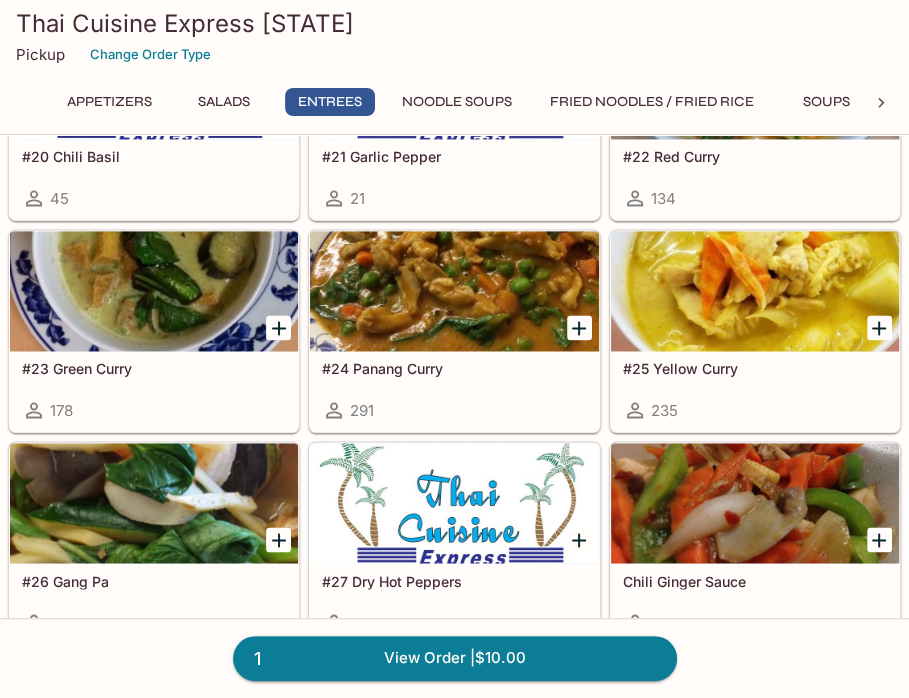 click at bounding box center [755, 291] 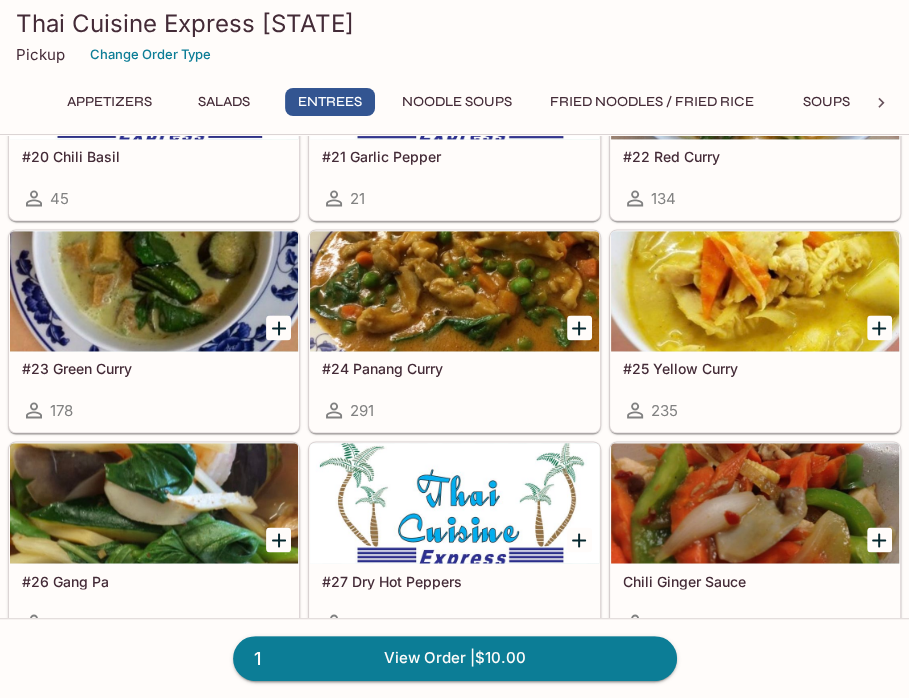 scroll, scrollTop: 0, scrollLeft: 0, axis: both 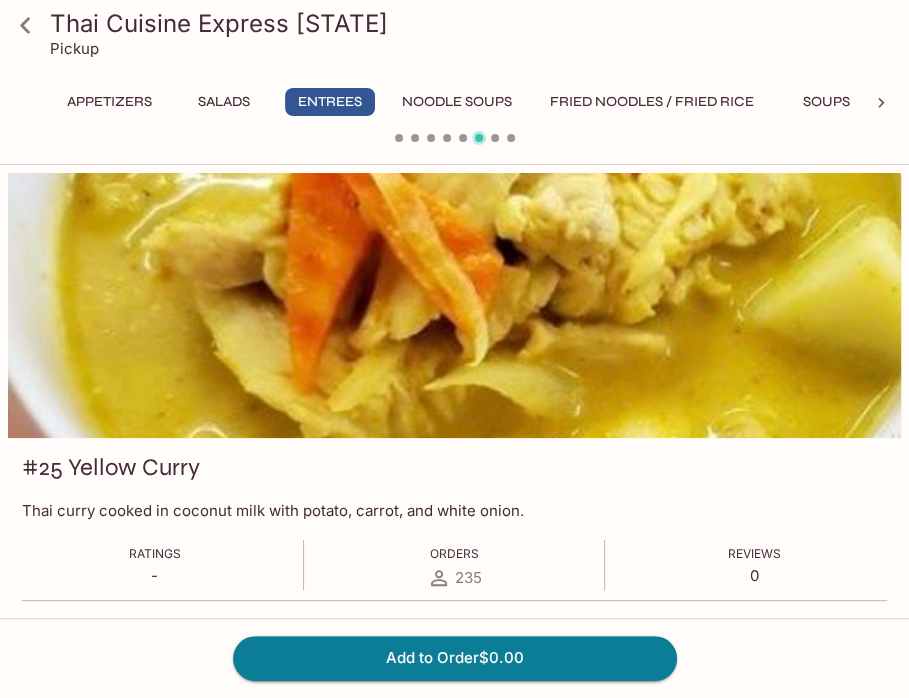 click at bounding box center (399, 138) 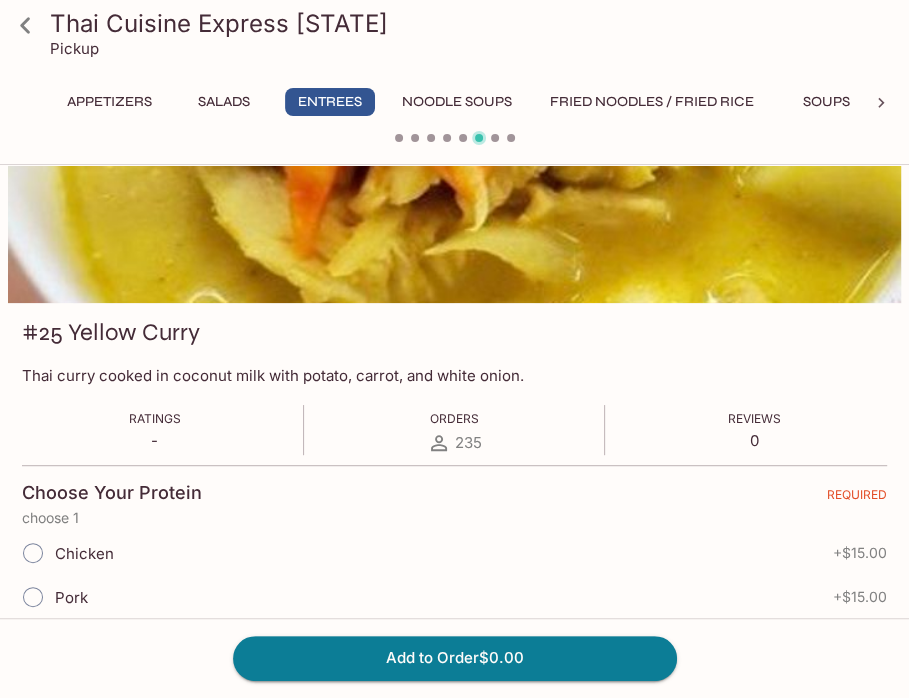 scroll, scrollTop: 0, scrollLeft: 0, axis: both 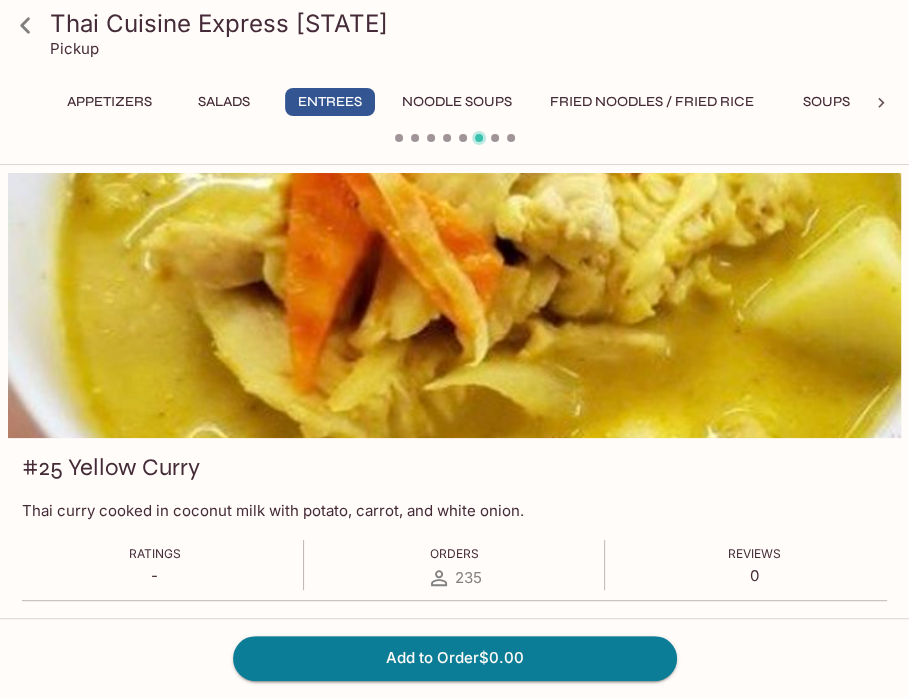 click at bounding box center [454, 305] 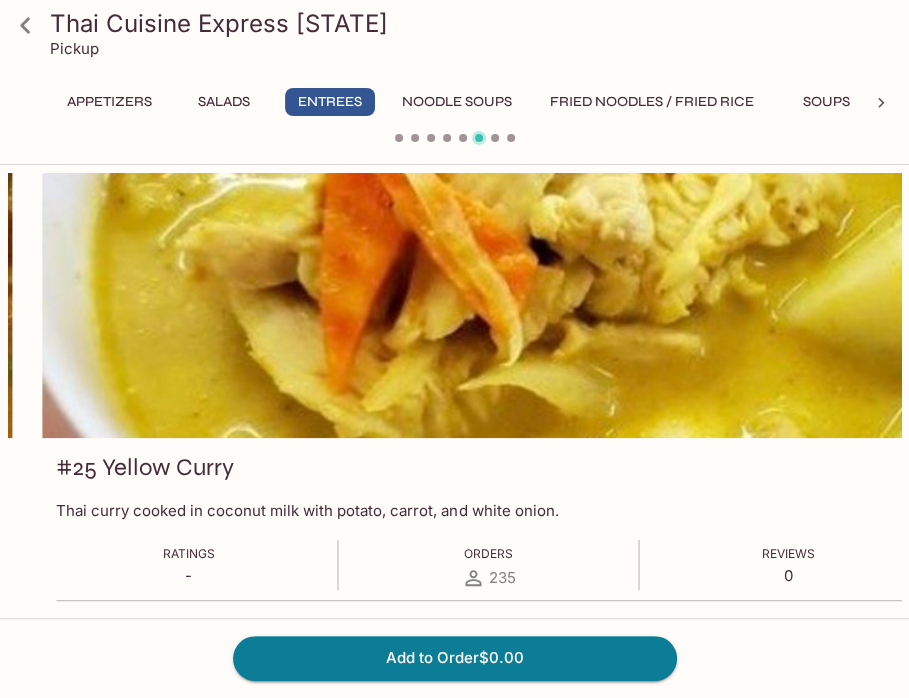 click on "Thai Cuisine Express [STATE] Pickup Appetizers Salads Entrees Noodle Soups Fried Noodles / Fried Rice Soups Side Order Drinks Catering Menu #24  Panang Curry Thai peanut curry cooked in coconut milk with peas & carrots. Ratings - Orders 291 Reviews 0 Choose Your Protein REQUIRED choose 1 Chicken +  $15.00 Pork +  $15.00 Tofu +  $15.00 Shrimp +  $16.00 Beef +  $16.00 Calamari +  $16.00 Seafood +  $17.00 Spicy Level. REQUIRED choose 1 Mild Medium Hot Thai Hot Choose Your Rice REQUIRED choose 1 White Rice (no cost) Sticky Rice +  $1.00 Brown Rice +  $1.00 No Rice Add Extra Protein? (optional) choose 1 Tofu +  $3.50 Chicken +  $3.50 Pork +  $3.50 Beef +  $4.50 Shrimp (5 Pieces) +  $4.50 Shrimp (8 Pieces) +  $6.50 Calamari +  $4.50 #25  Yellow Curry Thai curry cooked in coconut milk with potato, carrot, and white onion. Ratings - Orders 235 Reviews 0 Choose Your Protein REQUIRED choose 1 Chicken +  $15.00 Pork +  $15.00 Tofu +  $15.00 Shrimp +  $16.00 Beef +  $16.00 Calamari +  $16.00 Seafood +  $17.00 Spicy Level." at bounding box center (454, 349) 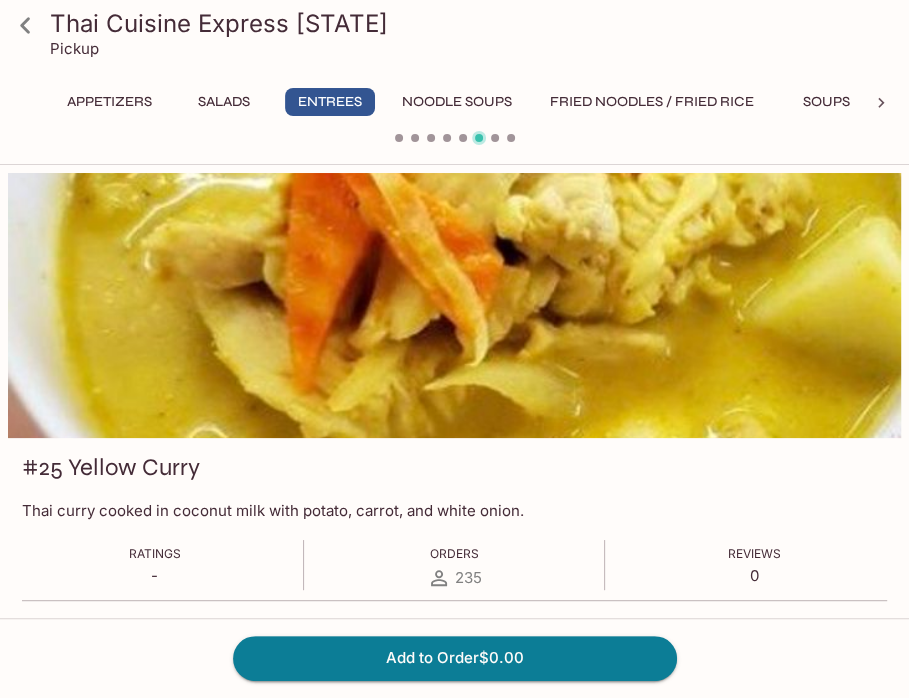 drag, startPoint x: 1, startPoint y: 368, endPoint x: 755, endPoint y: 393, distance: 754.41437 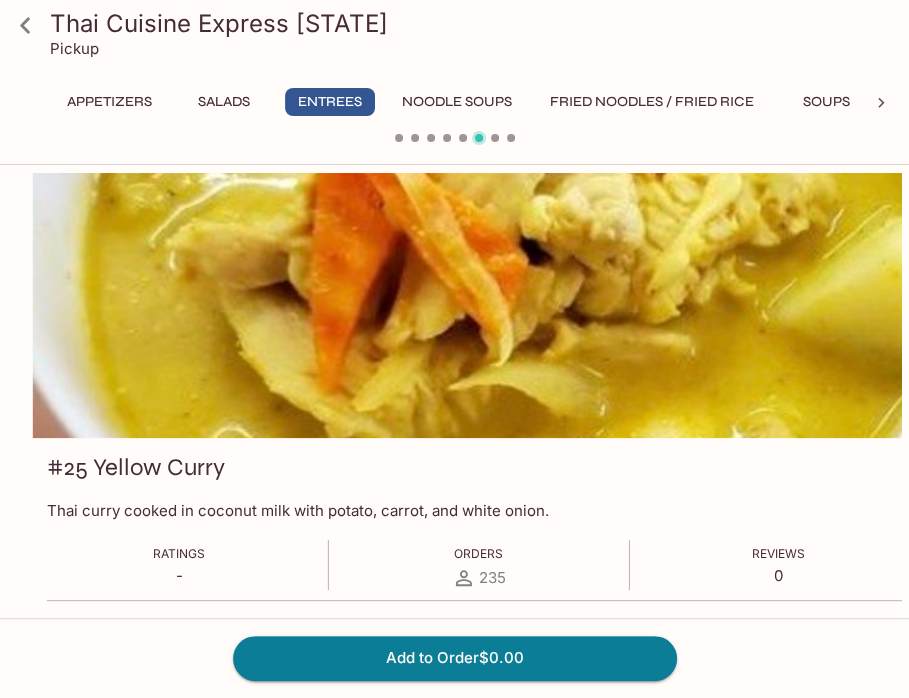 click on "Thai Cuisine Express [STATE] Pickup Appetizers Salads Entrees Noodle Soups Fried Noodles / Fried Rice Soups Side Order Drinks Catering Menu #24  Panang Curry Thai peanut curry cooked in coconut milk with peas & carrots. Ratings - Orders 291 Reviews 0 Choose Your Protein REQUIRED choose 1 Chicken +  $15.00 Pork +  $15.00 Tofu +  $15.00 Shrimp +  $16.00 Beef +  $16.00 Calamari +  $16.00 Seafood +  $17.00 Spicy Level. REQUIRED choose 1 Mild Medium Hot Thai Hot Choose Your Rice REQUIRED choose 1 White Rice (no cost) Sticky Rice +  $1.00 Brown Rice +  $1.00 No Rice Add Extra Protein? (optional) choose 1 Tofu +  $3.50 Chicken +  $3.50 Pork +  $3.50 Beef +  $4.50 Shrimp (5 Pieces) +  $4.50 Shrimp (8 Pieces) +  $6.50 Calamari +  $4.50 #25  Yellow Curry Thai curry cooked in coconut milk with potato, carrot, and white onion. Ratings - Orders 235 Reviews 0 Choose Your Protein REQUIRED choose 1 Chicken +  $15.00 Pork +  $15.00 Tofu +  $15.00 Shrimp +  $16.00 Beef +  $16.00 Calamari +  $16.00 Seafood +  $17.00 Spicy Level." at bounding box center (454, 349) 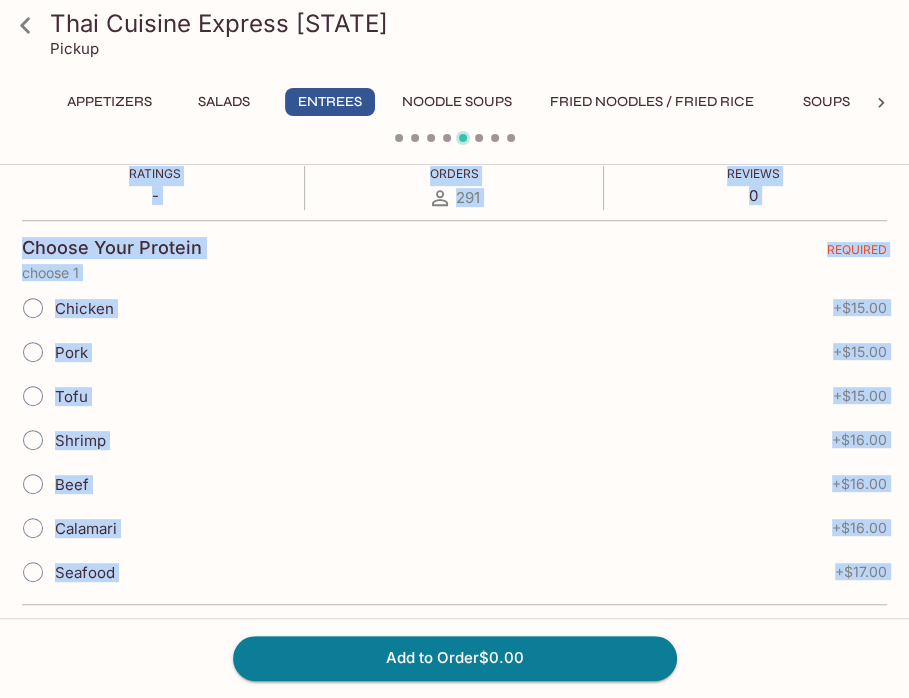 scroll, scrollTop: 500, scrollLeft: 0, axis: vertical 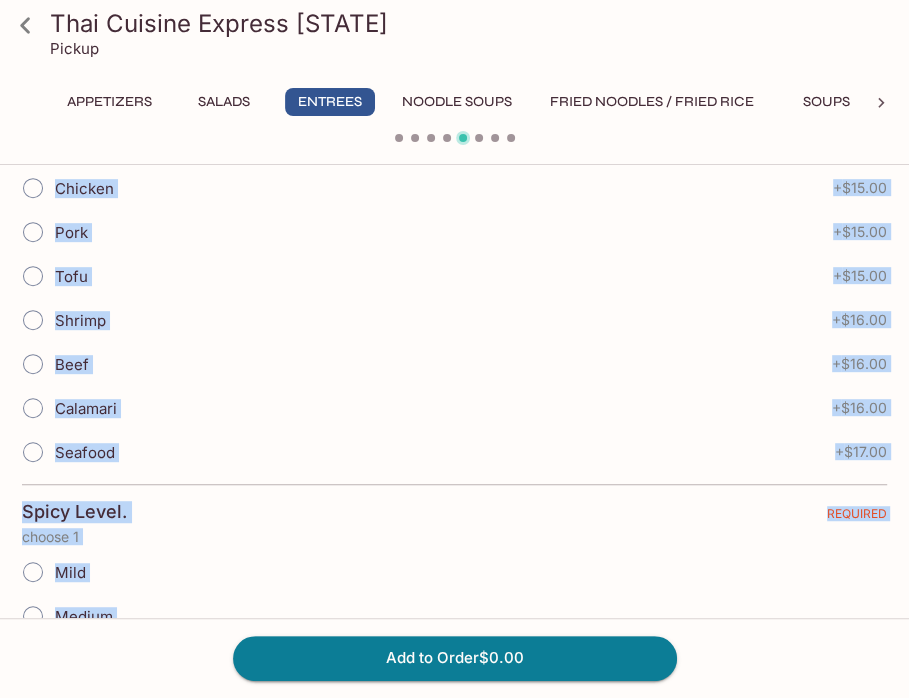click on "Calamari +  $16.00" at bounding box center (454, 408) 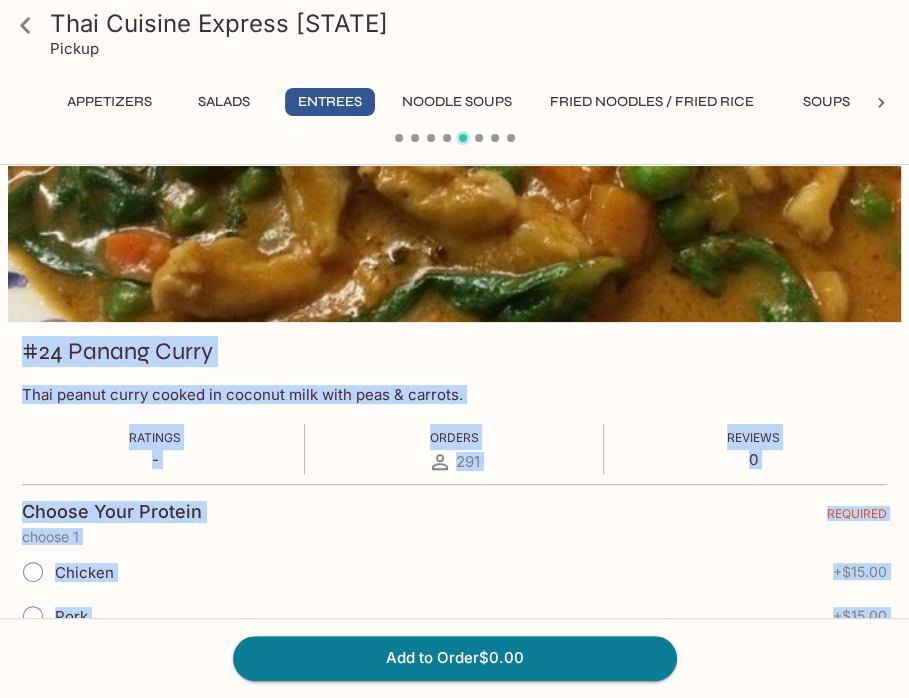 scroll, scrollTop: 0, scrollLeft: 0, axis: both 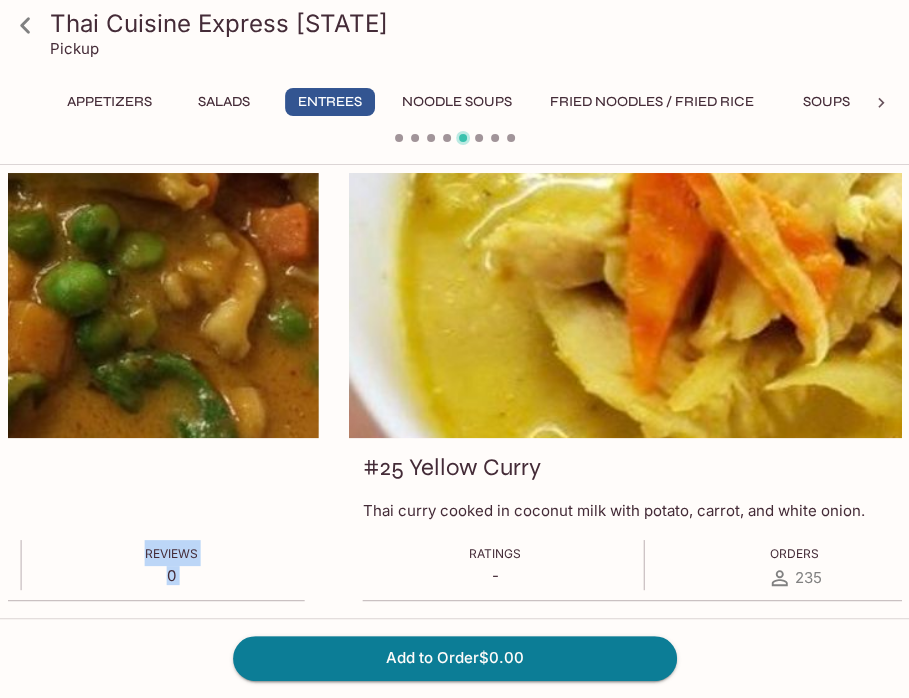 click at bounding box center [-128, 305] 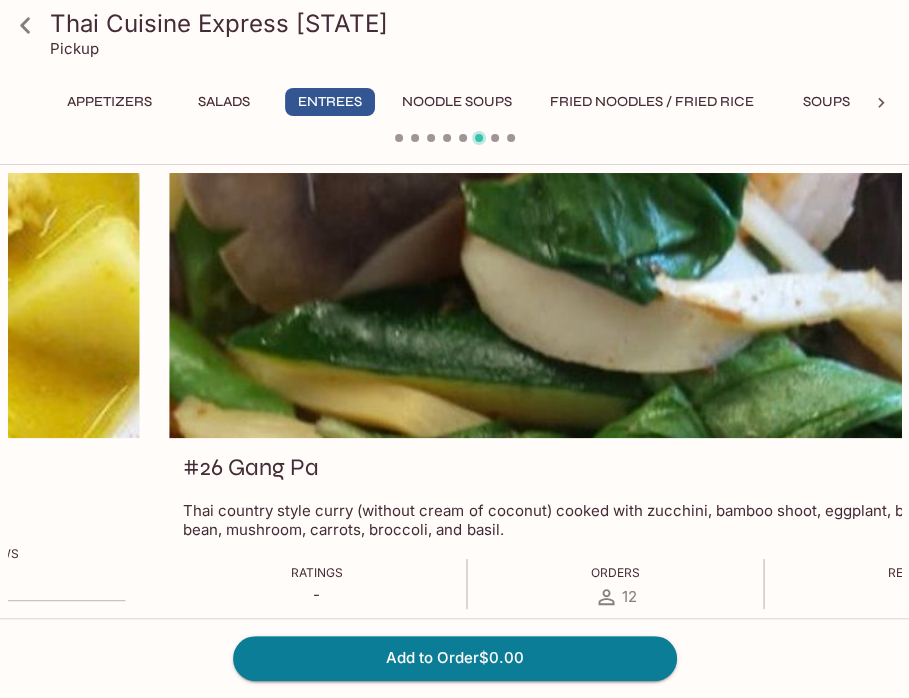 click on "Thai Cuisine Express [STATE] Pickup Appetizers Salads Entrees Noodle Soups Fried Noodles / Fried Rice Soups Side Order Drinks Catering Menu #25  Yellow Curry Thai curry cooked in coconut milk with potato, carrot, and white onion. Ratings - Orders 235 Reviews 0 Choose Your Protein REQUIRED choose 1 Chicken +  $15.00 Pork +  $15.00 Tofu +  $15.00 Shrimp +  $16.00 Beef +  $16.00 Calamari +  $16.00 Seafood +  $17.00 Spicy Level. REQUIRED choose 1 Mild Medium Hot Thai Hot Choose Your Rice REQUIRED choose 1 White Rice (no cost) Sticky Rice +  $1.00 Brown Rice +  $1.00 No Rice Add Extra Protein? (optional) choose 1 Tofu +  $3.50 Chicken +  $3.50 Pork +  $3.50 Beef +  $4.50 Shrimp (5 Pieces) +  $4.50 Shrimp (8 Pieces) +  $6.50 Calamari +  $4.50 #26  Gang Pa Thai country style curry (without cream of coconut) cooked with zucchini, bamboo shoot, eggplant, baby corn, string bean, mushroom, carrots, broccoli, and basil. Ratings - Orders 12 Reviews 0 Choose Your Protein REQUIRED choose 1 Chicken +  $15.00 Pork +  $15.00 +" at bounding box center [454, 349] 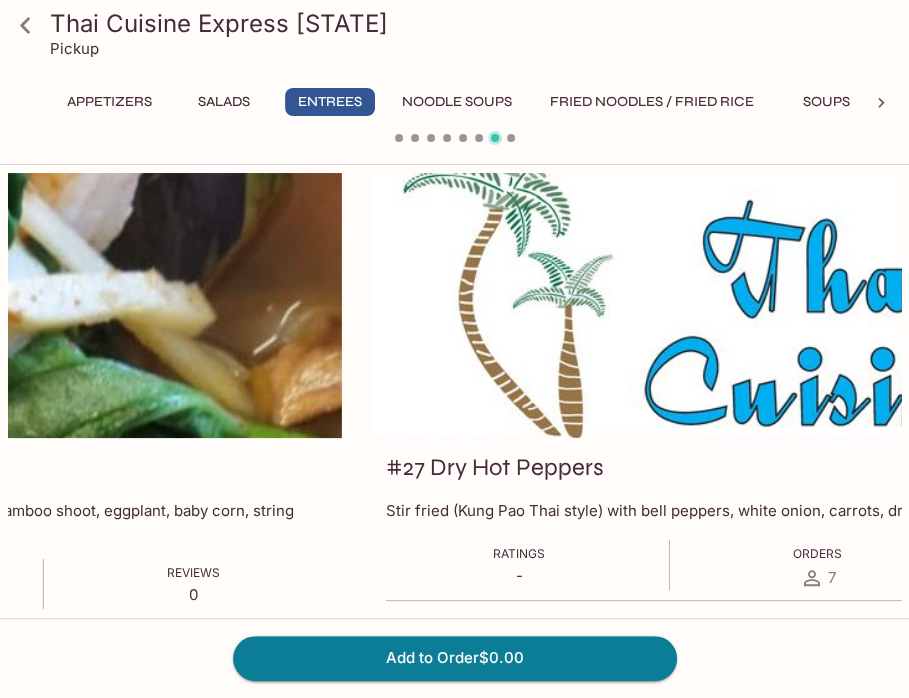 click on "Thai Cuisine Express [STATE] Pickup Appetizers Salads Entrees Noodle Soups Fried Noodles / Fried Rice Soups Side Order Drinks Catering Menu #26  Gang Pa Thai country style curry (without cream of coconut) cooked with zucchini, bamboo shoot, eggplant, baby corn, string bean, mushroom, carrots, broccoli, and basil. Ratings - Orders 12 Reviews 0 Choose Your Protein REQUIRED choose 1 Chicken +  $15.00 Pork +  $15.00 Tofu +  $15.00 Shrimp +  $16.00 Beef +  $16.00 Calamari +  $16.00 Seafood +  $17.00 Spicy Level. REQUIRED choose 1 Mild Medium Hot Thai Hot Choose Your Rice REQUIRED choose 1 White Rice (no cost) Sticky Rice +  $1.00 Brown Rice +  $1.00 No Rice Add Extra Protein? (optional) choose 1 Tofu +  $3.50 Chicken +  $3.50 Pork +  $3.50 Beef +  $4.50 Shrimp (5 Pieces) +  $4.50 Shrimp (8 Pieces) +  $6.50 Calamari +  $4.50 #27  Dry Hot Peppers Stir fried (Kung Pao Thai style) with bell peppers, white onion, carrots, dried chili and peanuts. Ratings - Orders 7 Reviews 0 Choose Your Protein REQUIRED choose 1 Chicken" at bounding box center [454, 349] 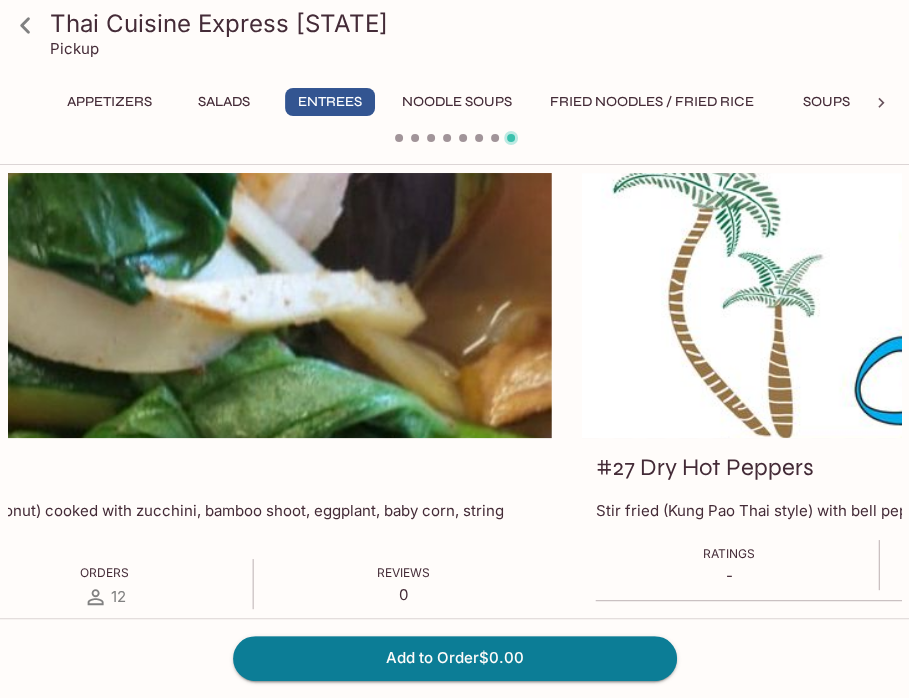 click at bounding box center [1028, 305] 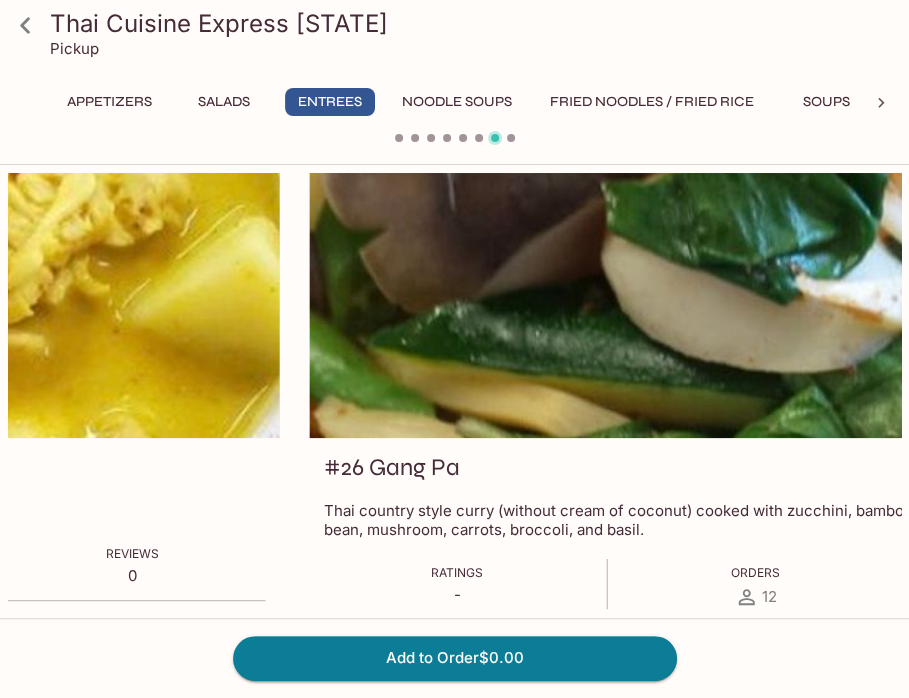 click on "Thai Cuisine Express [STATE] Pickup Appetizers Salads Entrees Noodle Soups Fried Noodles / Fried Rice Soups Side Order Drinks Catering Menu #25  Yellow Curry Thai curry cooked in coconut milk with potato, carrot, and white onion. Ratings - Orders 235 Reviews 0 Choose Your Protein REQUIRED choose 1 Chicken +  $15.00 Pork +  $15.00 Tofu +  $15.00 Shrimp +  $16.00 Beef +  $16.00 Calamari +  $16.00 Seafood +  $17.00 Spicy Level. REQUIRED choose 1 Mild Medium Hot Thai Hot Choose Your Rice REQUIRED choose 1 White Rice (no cost) Sticky Rice +  $1.00 Brown Rice +  $1.00 No Rice Add Extra Protein? (optional) choose 1 Tofu +  $3.50 Chicken +  $3.50 Pork +  $3.50 Beef +  $4.50 Shrimp (5 Pieces) +  $4.50 Shrimp (8 Pieces) +  $6.50 Calamari +  $4.50 #26  Gang Pa Thai country style curry (without cream of coconut) cooked with zucchini, bamboo shoot, eggplant, baby corn, string bean, mushroom, carrots, broccoli, and basil. Ratings - Orders 12 Reviews 0 Choose Your Protein REQUIRED choose 1 Chicken +  $15.00 Pork +  $15.00 +" at bounding box center (454, 349) 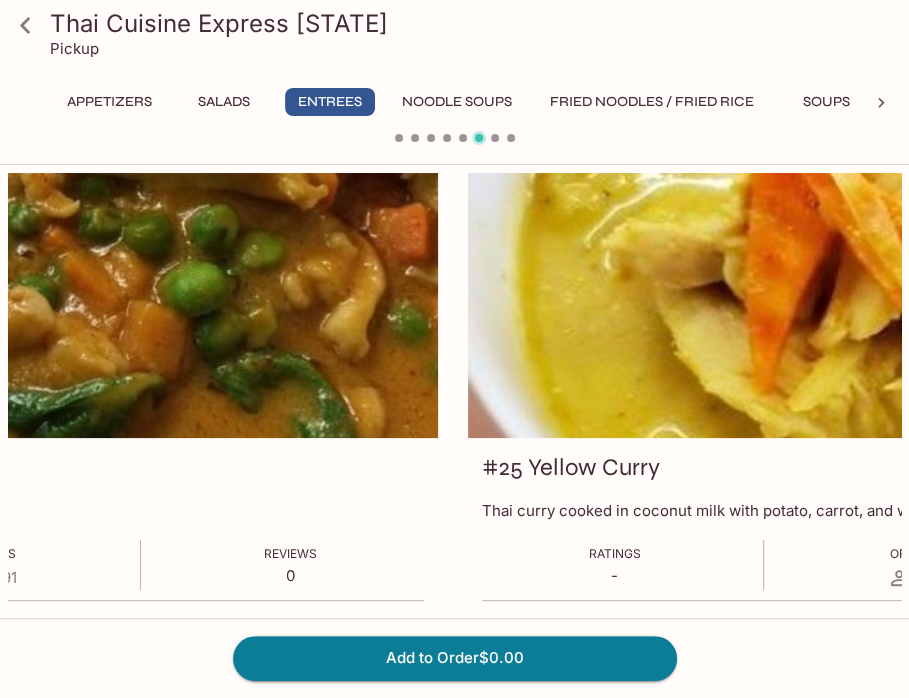click on "Thai Cuisine Express [STATE] Pickup Appetizers Salads Entrees Noodle Soups Fried Noodles / Fried Rice Soups Side Order Drinks Catering Menu #24  Panang Curry Thai peanut curry cooked in coconut milk with peas & carrots. Ratings - Orders 291 Reviews 0 Choose Your Protein REQUIRED choose 1 Chicken +  $15.00 Pork +  $15.00 Tofu +  $15.00 Shrimp +  $16.00 Beef +  $16.00 Calamari +  $16.00 Seafood +  $17.00 Spicy Level. REQUIRED choose 1 Mild Medium Hot Thai Hot Choose Your Rice REQUIRED choose 1 White Rice (no cost) Sticky Rice +  $1.00 Brown Rice +  $1.00 No Rice Add Extra Protein? (optional) choose 1 Tofu +  $3.50 Chicken +  $3.50 Pork +  $3.50 Beef +  $4.50 Shrimp (5 Pieces) +  $4.50 Shrimp (8 Pieces) +  $6.50 Calamari +  $4.50 #25  Yellow Curry Thai curry cooked in coconut milk with potato, carrot, and white onion. Ratings - Orders 235 Reviews 0 Choose Your Protein REQUIRED choose 1 Chicken +  $15.00 Pork +  $15.00 Tofu +  $15.00 Shrimp +  $16.00 Beef +  $16.00 Calamari +  $16.00 Seafood +  $17.00 Spicy Level." at bounding box center [454, 349] 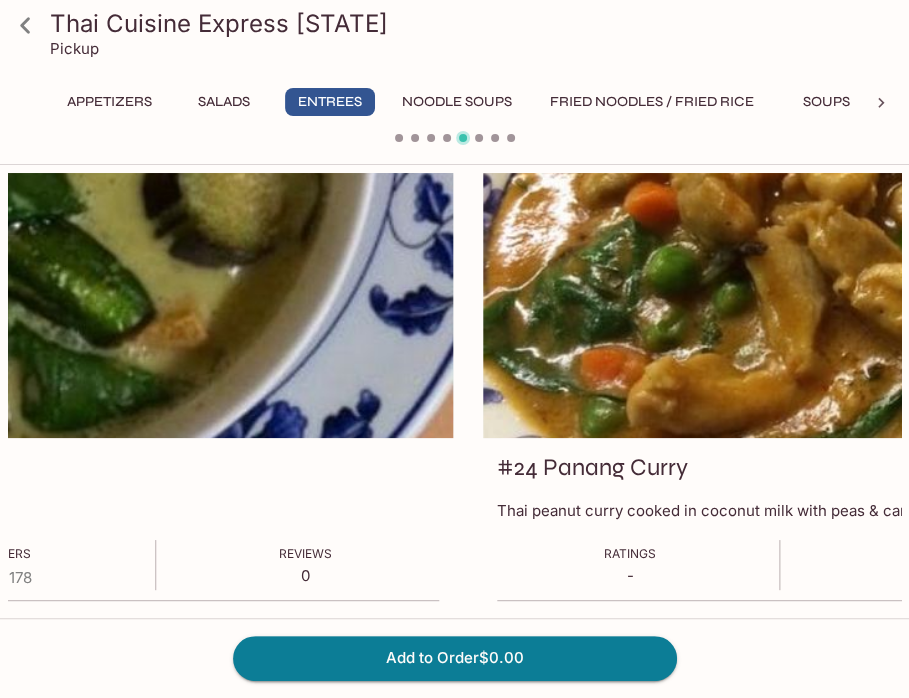 click on "Thai green curry cooked in coconut milk with eggplant." at bounding box center [454, 349] 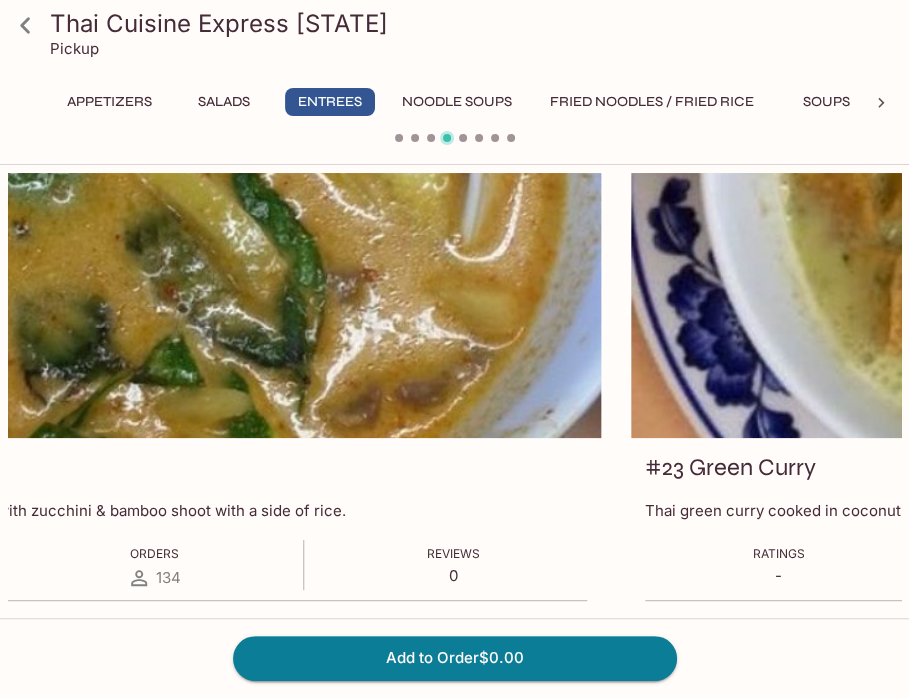click at bounding box center [1077, 305] 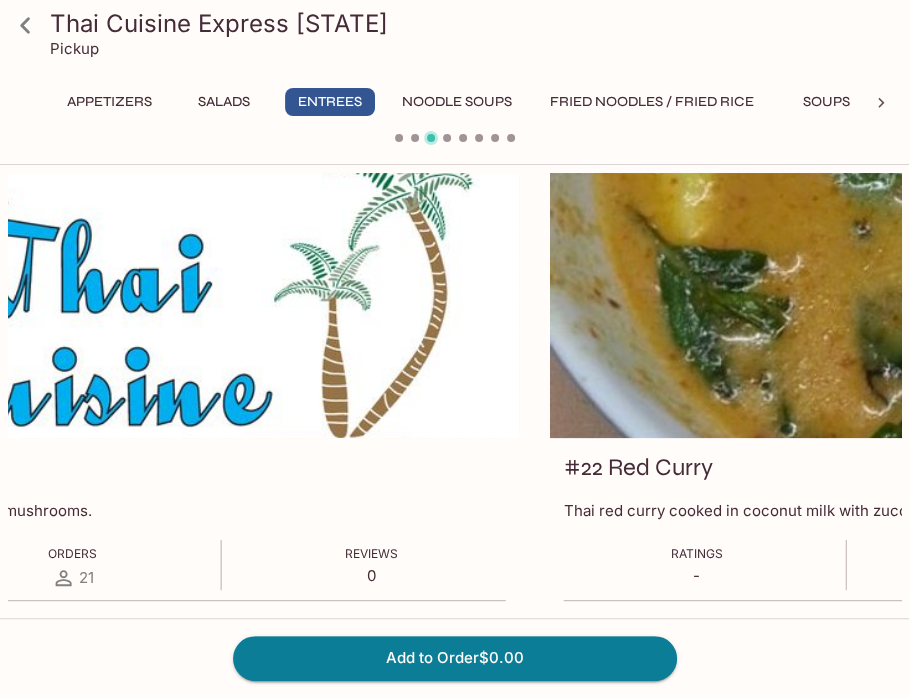 click at bounding box center (996, 305) 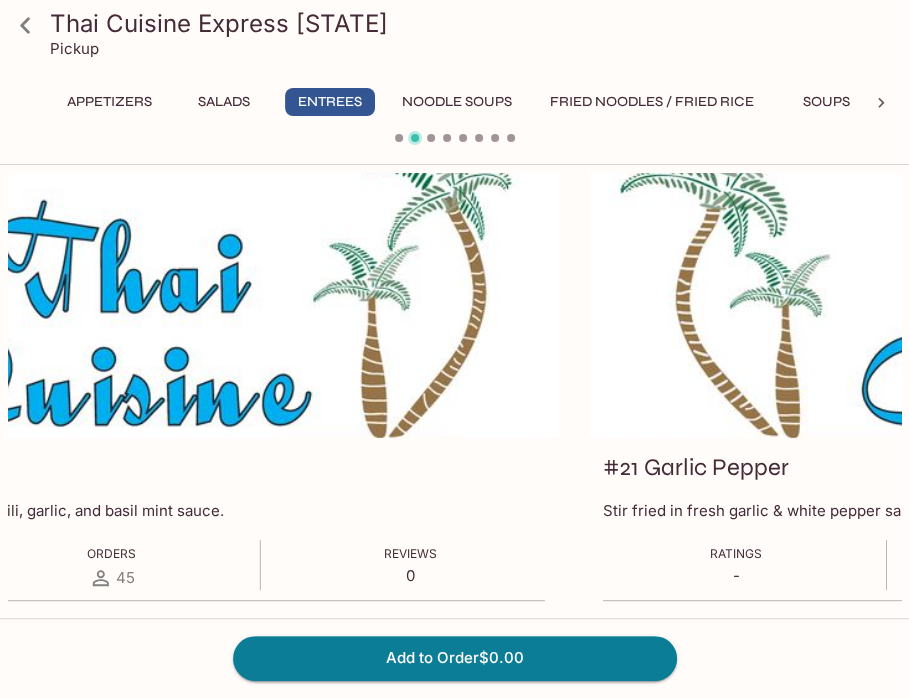click at bounding box center (1035, 305) 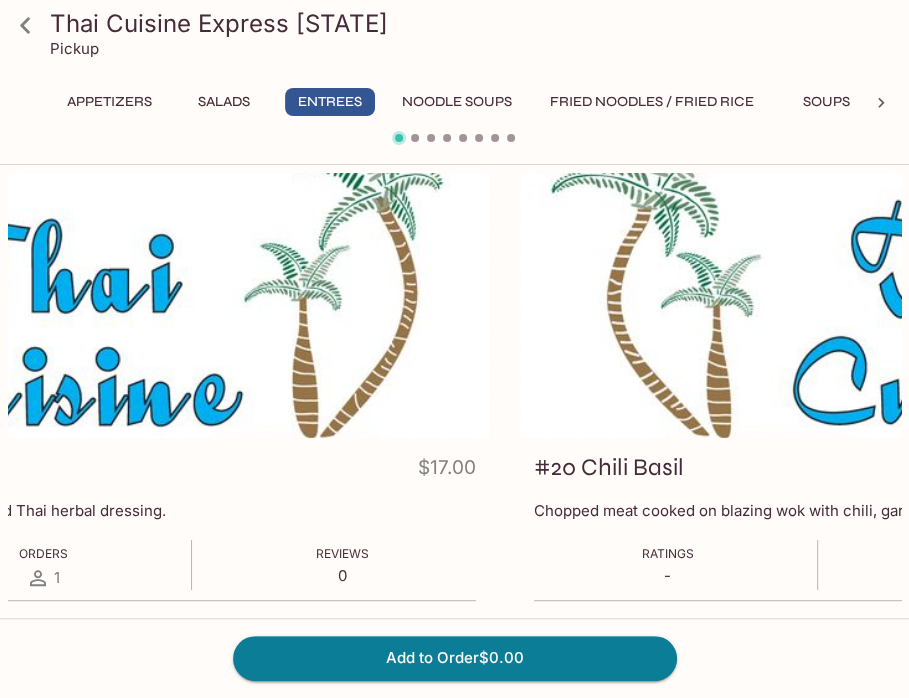 click on "#20  Chili Basil Chopped meat cooked on blazing wok with chili, garlic, and basil mint sauce. Ratings - Orders 45 Reviews 0 Choose Your Protein REQUIRED choose 1 Chicken +  $15.00 Pork +  $15.00 Tofu +  $15.00 Shrimp +  $16.00 Beef +  $16.00 Calamari +  $16.00 Seafood +  $17.00 Spicy Level. REQUIRED choose 1 Mild Medium Hot Thai Hot Choose Your Rice REQUIRED choose 1 White Rice (no cost) Sticky Rice +  $1.00 Brown Rice +  $1.00 No Rice Add-Ons? (optional) choose 1  One Fried Egg +  $2.00 Two Fried Eggs +  $4.00 Add Extra Protein? (optional) choose 1 Tofu +  $3.50 Chicken +  $3.50 Pork +  $3.50 Beef +  $4.50 Shrimp (5 Pieces) +  $4.50 Shrimp (8 Pieces) +  $6.50 Calamari +  $4.50" at bounding box center (966, 1247) 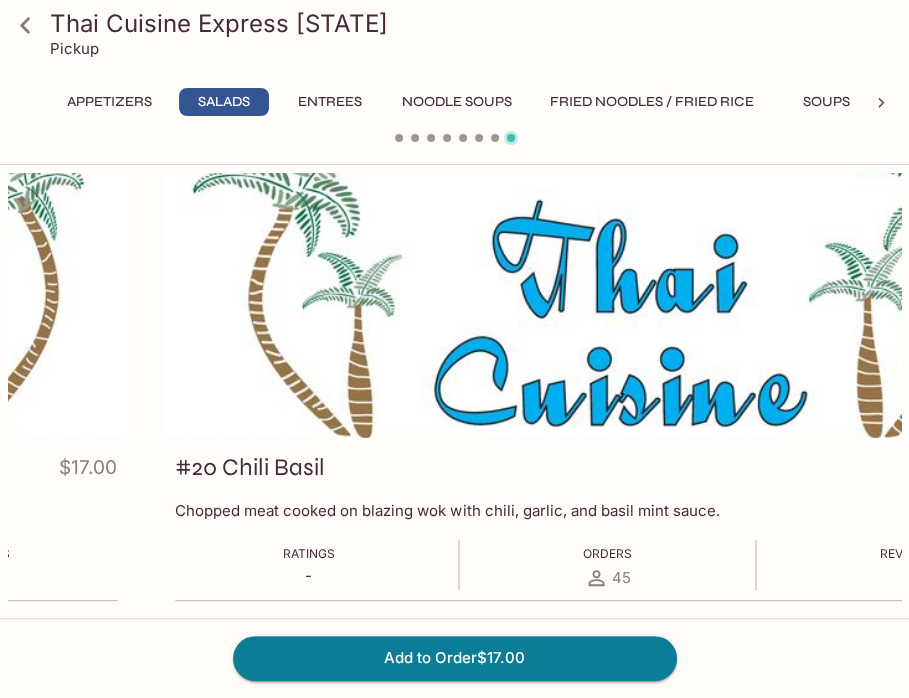 click on "Shrimp, calamari, & fish-cake tossed with spicy chili and Thai herbal dressing." at bounding box center (454, 349) 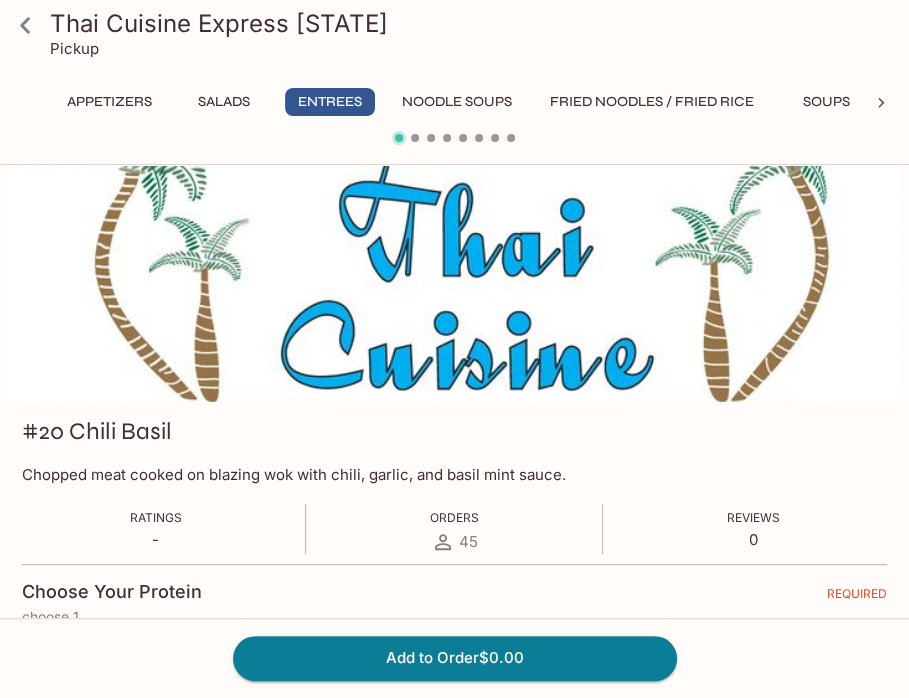 scroll, scrollTop: 0, scrollLeft: 0, axis: both 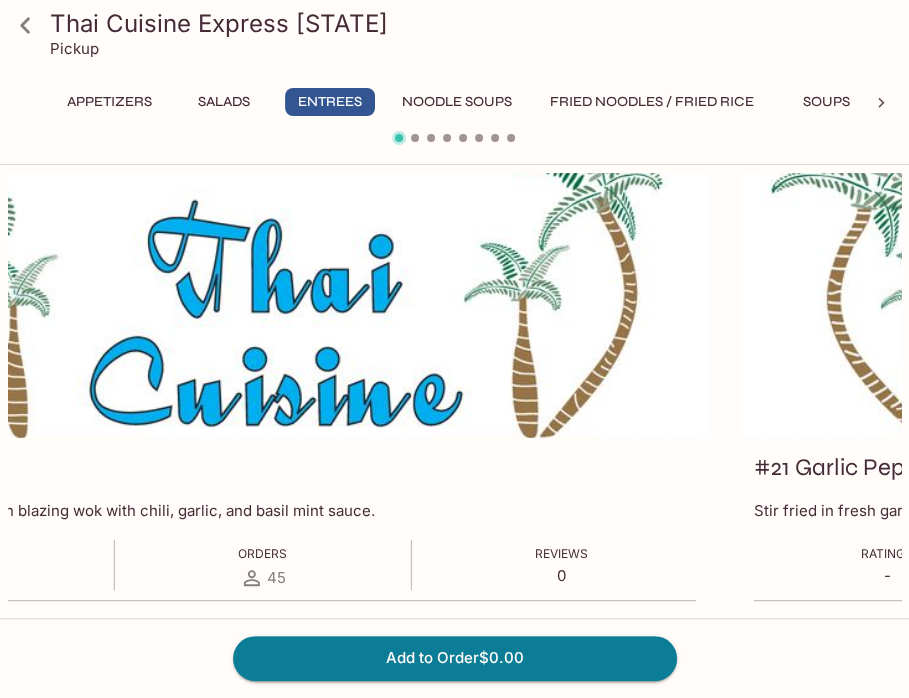 click on "Shrimp, calamari, & fish-cake tossed with spicy chili and Thai herbal dressing." at bounding box center [454, 349] 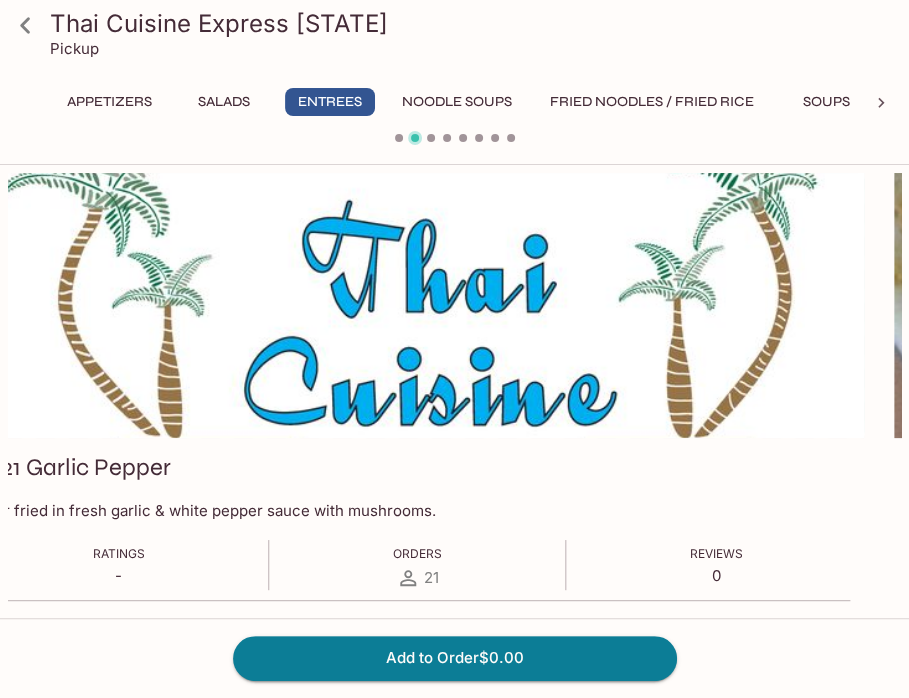 click on "Thai Cuisine Express [STATE] Pickup Appetizers Salads Entrees Noodle Soups Fried Noodles / Fried Rice Soups Side Order Drinks Catering Menu #20  Chili Basil Chopped meat cooked on blazing wok with chili, garlic, and basil mint sauce. Ratings - Orders 45 Reviews 0 Choose Your Protein REQUIRED choose 1 Chicken +  $15.00 Pork +  $15.00 Tofu +  $15.00 Shrimp +  $16.00 Beef +  $16.00 Calamari +  $16.00 Seafood +  $17.00 Spicy Level. REQUIRED choose 1 Mild Medium Hot Thai Hot Choose Your Rice REQUIRED choose 1 White Rice (no cost) Sticky Rice +  $1.00 Brown Rice +  $1.00 No Rice Add-Ons? (optional) choose 1  One Fried Egg +  $2.00 Two Fried Eggs +  $4.00 Add Extra Protein? (optional) choose 1 Tofu +  $3.50 Chicken +  $3.50 Pork +  $3.50 Beef +  $4.50 Shrimp (5 Pieces) +  $4.50 Shrimp (8 Pieces) +  $6.50 Calamari +  $4.50 #21  Garlic Pepper Stir fried in fresh garlic & white pepper sauce with mushrooms. Ratings - Orders 21 Reviews 0 Choose Your Protein. REQUIRED choose 1 Tofu. +  $15.00 Chicken. +  $16.00 Pork. +  +" at bounding box center [454, 349] 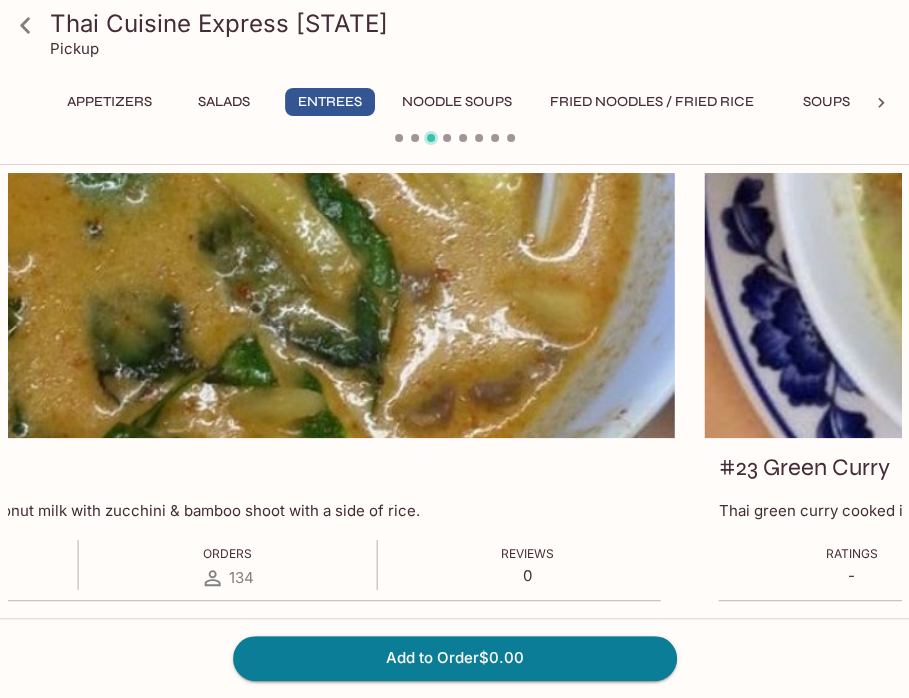 click at bounding box center [228, 305] 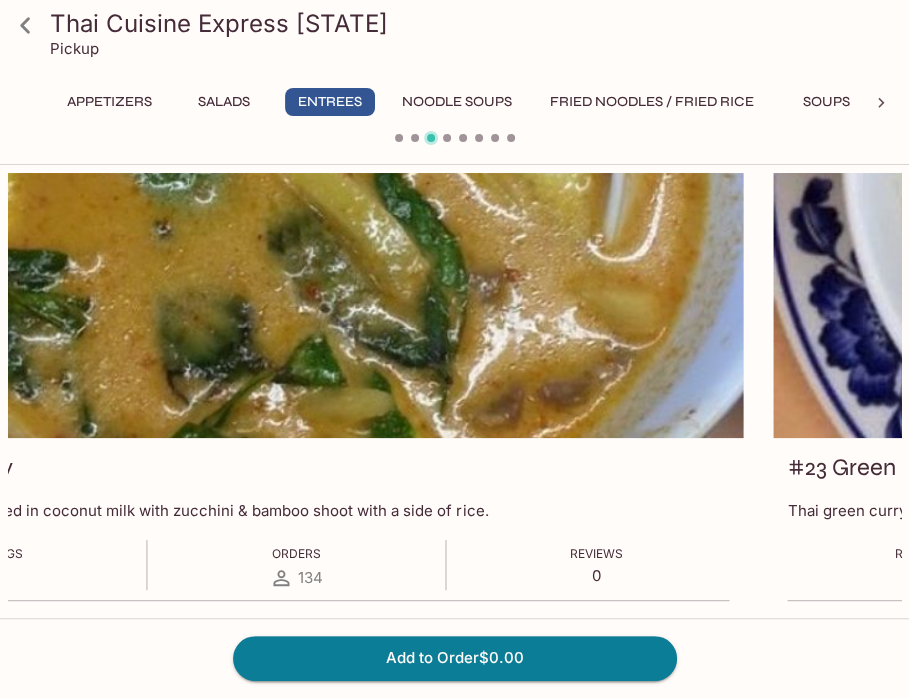 click at bounding box center (296, 305) 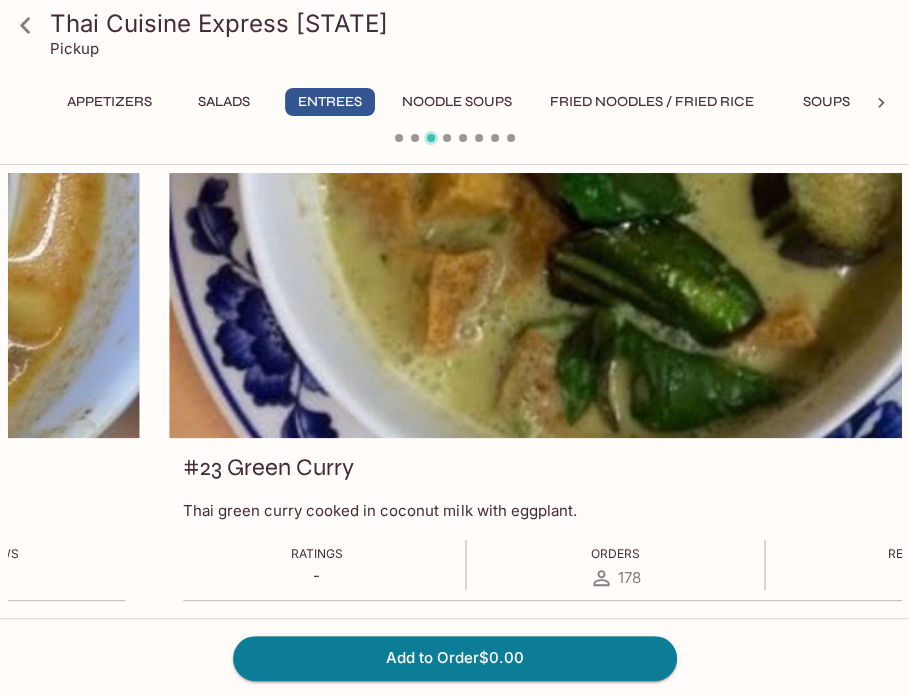 click on "Thai Cuisine Express [STATE] Pickup Appetizers Salads Entrees Noodle Soups Fried Noodles / Fried Rice Soups Side Order Drinks Catering Menu #22  Red Curry Thai red curry cooked in coconut milk with zucchini & bamboo shoot with a side of rice. Ratings - Orders 134 Reviews 0 Choose Your Protein REQUIRED choose 1 Chicken +  $15.00 Pork +  $15.00 Tofu +  $15.00 Shrimp +  $16.00 Beef +  $16.00 Calamari +  $16.00 Seafood +  $17.00 Spicy Level. REQUIRED choose 1 Mild Medium Hot Thai Hot Choose Your Rice REQUIRED choose 1 White Rice (no cost) Sticky Rice +  $1.00 Brown Rice +  $1.00 No Rice Add Extra Protein? (optional) choose 1 Tofu +  $3.50 Chicken +  $3.50 Pork +  $3.50 Beef +  $4.50 Shrimp (5 Pieces) +  $4.50 Shrimp (8 Pieces) +  $6.50 Calamari +  $4.50  #23  Green Curry Thai green curry cooked in coconut milk with eggplant. Ratings - Orders 178 Reviews 0 Choose Your Protein REQUIRED choose 1 Chicken +  $15.00 Pork +  $15.00 Tofu +  $15.00 Shrimp +  $16.00 Beef +  $16.00 Calamari +  $16.00 Seafood +  $17.00 Mild -" at bounding box center [454, 349] 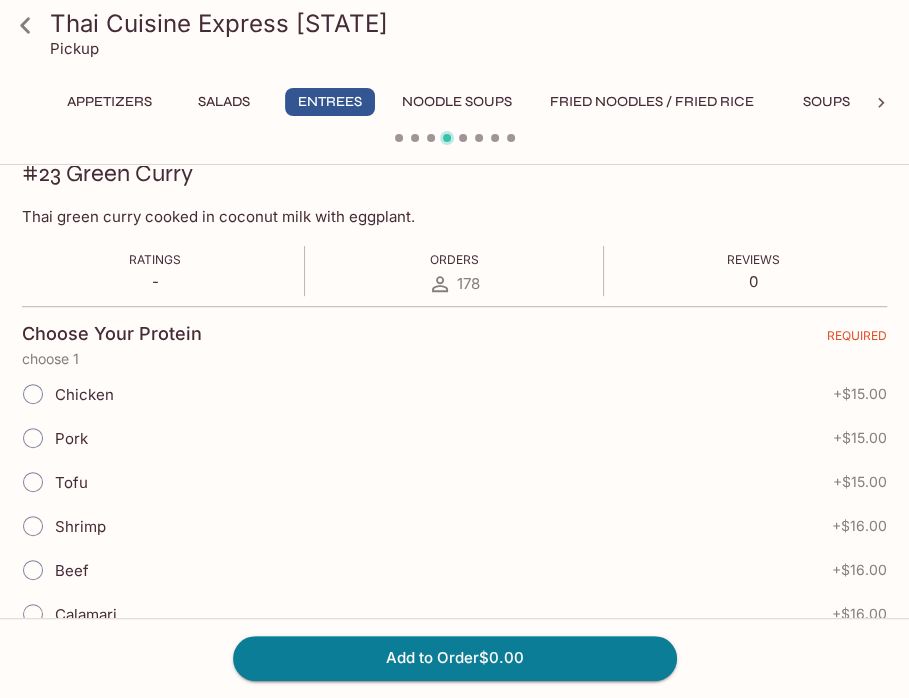 scroll, scrollTop: 100, scrollLeft: 0, axis: vertical 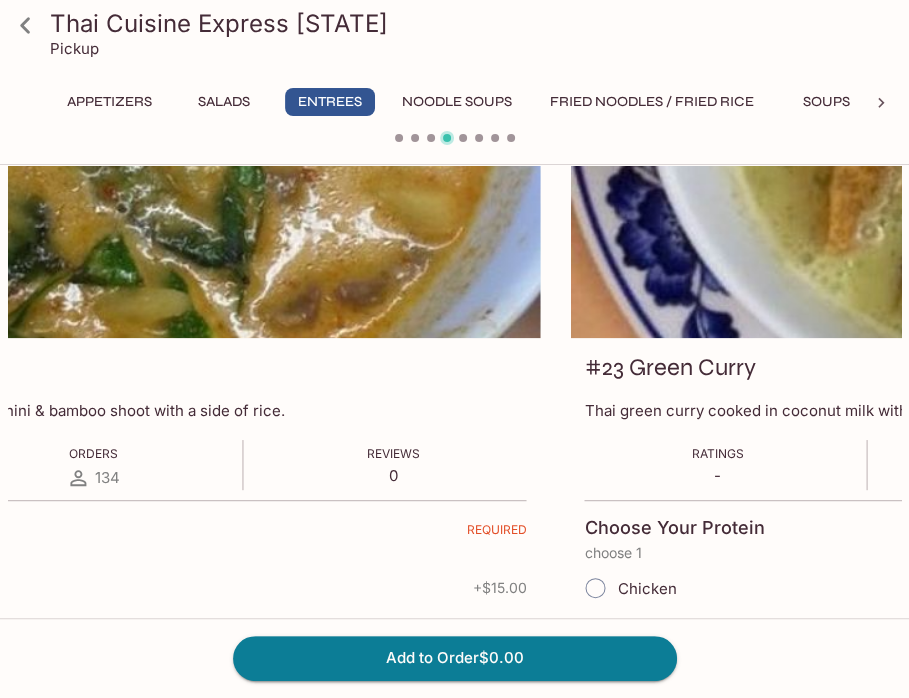 click on "Thai Cuisine Express [STATE] Pickup Appetizers Salads Entrees Noodle Soups Fried Noodles / Fried Rice Soups Side Order Drinks Catering Menu #22  Red Curry Thai red curry cooked in coconut milk with zucchini & bamboo shoot with a side of rice. Ratings - Orders 134 Reviews 0 Choose Your Protein REQUIRED choose 1 Chicken +  $15.00 Pork +  $15.00 Tofu +  $15.00 Shrimp +  $16.00 Beef +  $16.00 Calamari +  $16.00 Seafood +  $17.00 Spicy Level. REQUIRED choose 1 Mild Medium Hot Thai Hot Choose Your Rice REQUIRED choose 1 White Rice (no cost) Sticky Rice +  $1.00 Brown Rice +  $1.00 No Rice Add Extra Protein? (optional) choose 1 Tofu +  $3.50 Chicken +  $3.50 Pork +  $3.50 Beef +  $4.50 Shrimp (5 Pieces) +  $4.50 Shrimp (8 Pieces) +  $6.50 Calamari +  $4.50  #23  Green Curry Thai green curry cooked in coconut milk with eggplant. Ratings - Orders 178 Reviews 0 Choose Your Protein REQUIRED choose 1 Chicken +  $15.00 Pork +  $15.00 Tofu +  $15.00 Shrimp +  $16.00 Beef +  $16.00 Calamari +  $16.00 Seafood +  $17.00 Mild" at bounding box center (454, 249) 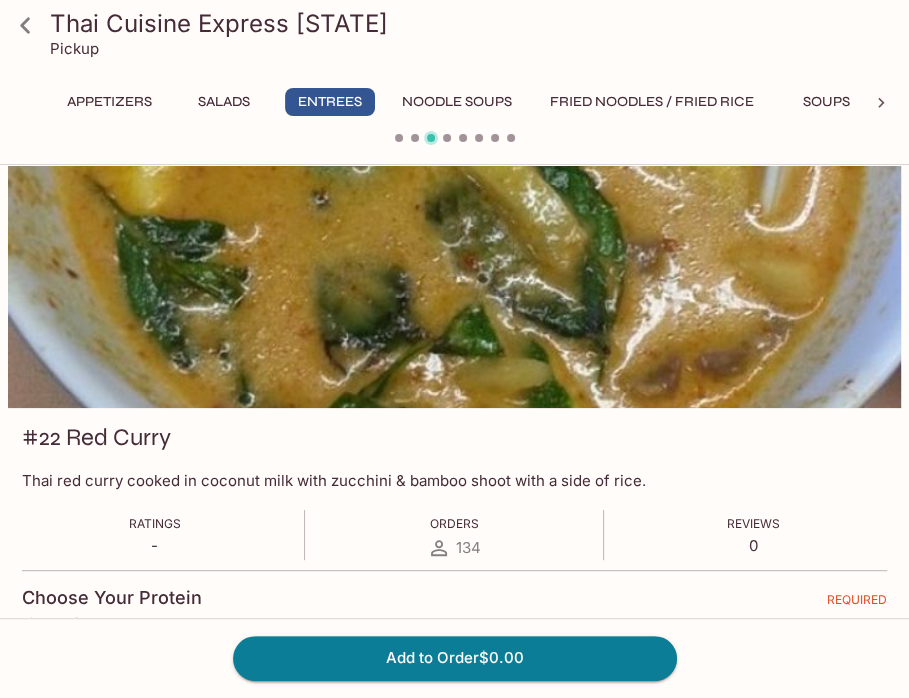 scroll, scrollTop: 0, scrollLeft: 0, axis: both 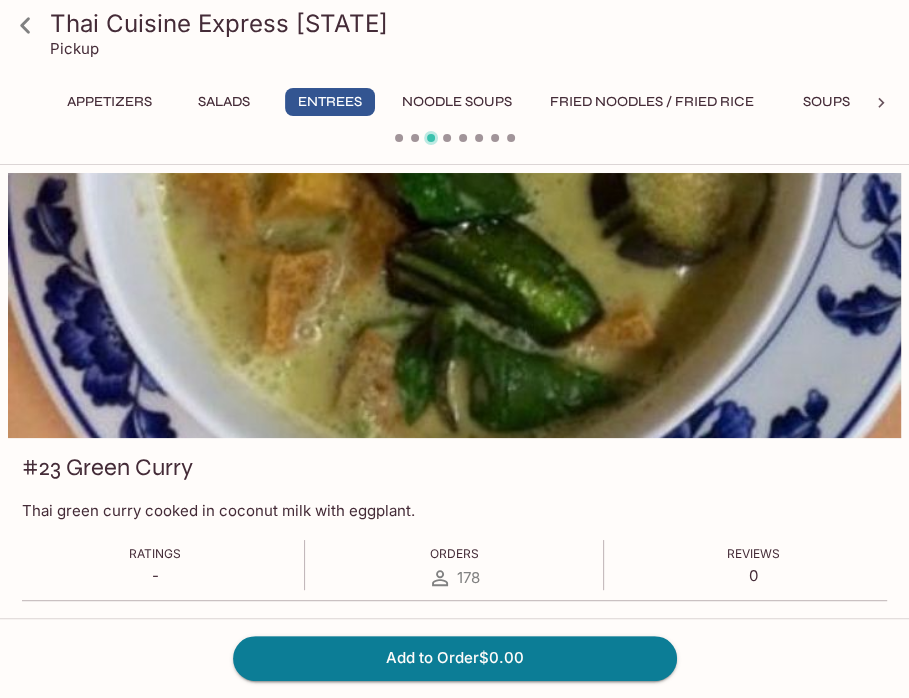 click on "Thai Cuisine Express [STATE] Pickup Appetizers Salads Entrees Noodle Soups Fried Noodles / Fried Rice Soups Side Order Drinks Catering Menu #22  Red Curry Thai red curry cooked in coconut milk with zucchini & bamboo shoot with a side of rice. Ratings - Orders 134 Reviews 0 Choose Your Protein REQUIRED choose 1 Chicken +  $15.00 Pork +  $15.00 Tofu +  $15.00 Shrimp +  $16.00 Beef +  $16.00 Calamari +  $16.00 Seafood +  $17.00 Spicy Level. REQUIRED choose 1 Mild Medium Hot Thai Hot Choose Your Rice REQUIRED choose 1 White Rice (no cost) Sticky Rice +  $1.00 Brown Rice +  $1.00 No Rice Add Extra Protein? (optional) choose 1 Tofu +  $3.50 Chicken +  $3.50 Pork +  $3.50 Beef +  $4.50 Shrimp (5 Pieces) +  $4.50 Shrimp (8 Pieces) +  $6.50 Calamari +  $4.50  #23  Green Curry Thai green curry cooked in coconut milk with eggplant. Ratings - Orders 178 Reviews 0 Choose Your Protein REQUIRED choose 1 Chicken +  $15.00 Pork +  $15.00 Tofu +  $15.00 Shrimp +  $16.00 Beef +  $16.00 Calamari +  $16.00 Seafood +  $17.00 Mild" at bounding box center (454, 349) 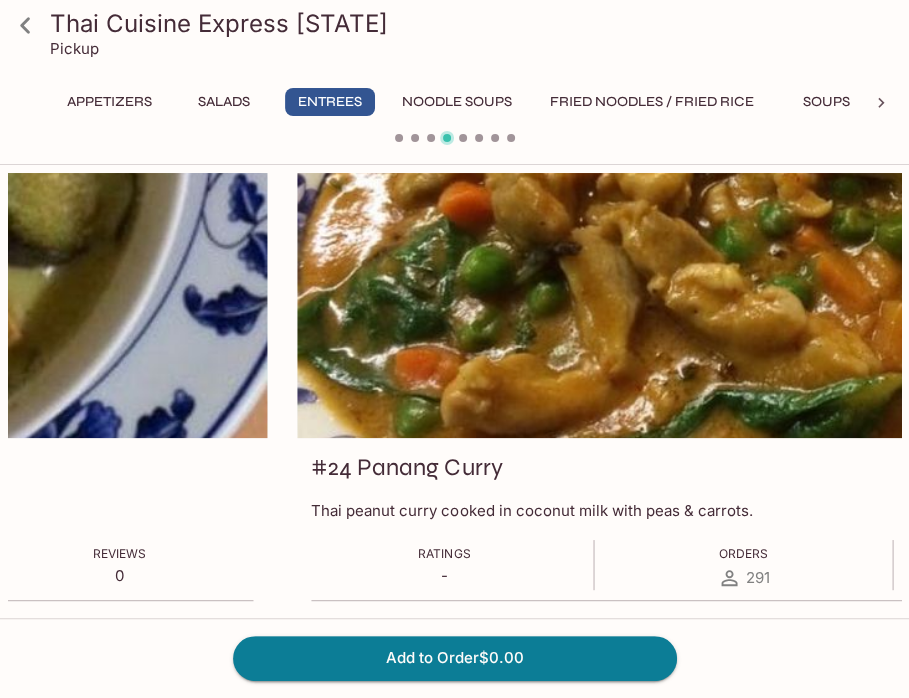 click on "Thai green curry cooked in coconut milk with eggplant." at bounding box center (454, 349) 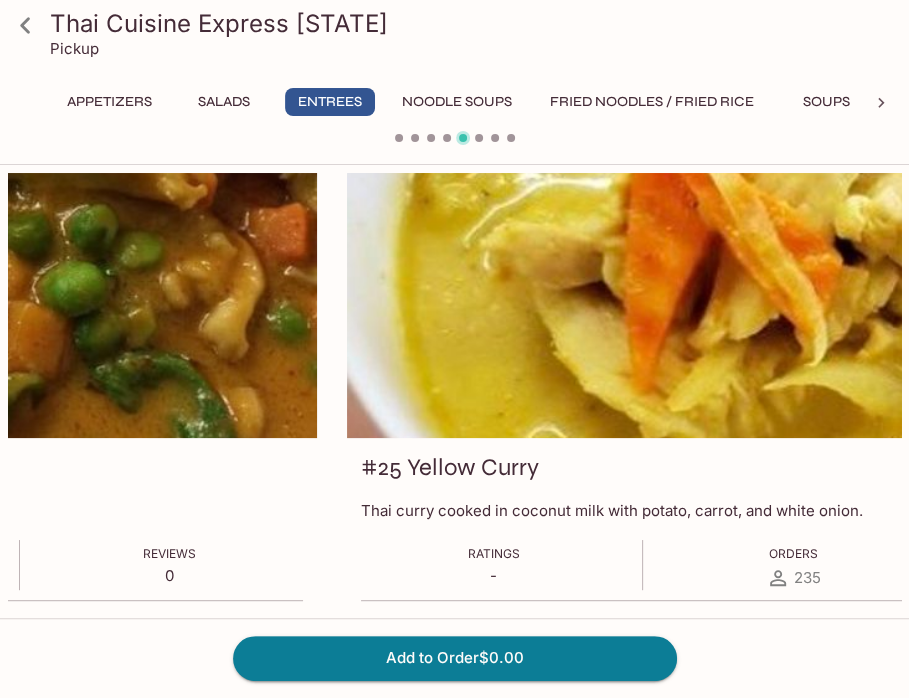 click on "Thai Cuisine Express [STATE] Pickup Appetizers Salads Entrees Noodle Soups Fried Noodles / Fried Rice Soups Side Order Drinks Catering Menu #24  Panang Curry Thai peanut curry cooked in coconut milk with peas & carrots. Ratings - Orders 291 Reviews 0 Choose Your Protein REQUIRED choose 1 Chicken +  $15.00 Pork +  $15.00 Tofu +  $15.00 Shrimp +  $16.00 Beef +  $16.00 Calamari +  $16.00 Seafood +  $17.00 Spicy Level. REQUIRED choose 1 Mild Medium Hot Thai Hot Choose Your Rice REQUIRED choose 1 White Rice (no cost) Sticky Rice +  $1.00 Brown Rice +  $1.00 No Rice Add Extra Protein? (optional) choose 1 Tofu +  $3.50 Chicken +  $3.50 Pork +  $3.50 Beef +  $4.50 Shrimp (5 Pieces) +  $4.50 Shrimp (8 Pieces) +  $6.50 Calamari +  $4.50 #25  Yellow Curry Thai curry cooked in coconut milk with potato, carrot, and white onion. Ratings - Orders 235 Reviews 0 Choose Your Protein REQUIRED choose 1 Chicken +  $15.00 Pork +  $15.00 Tofu +  $15.00 Shrimp +  $16.00 Beef +  $16.00 Calamari +  $16.00 Seafood +  $17.00 Spicy Level." at bounding box center [454, 349] 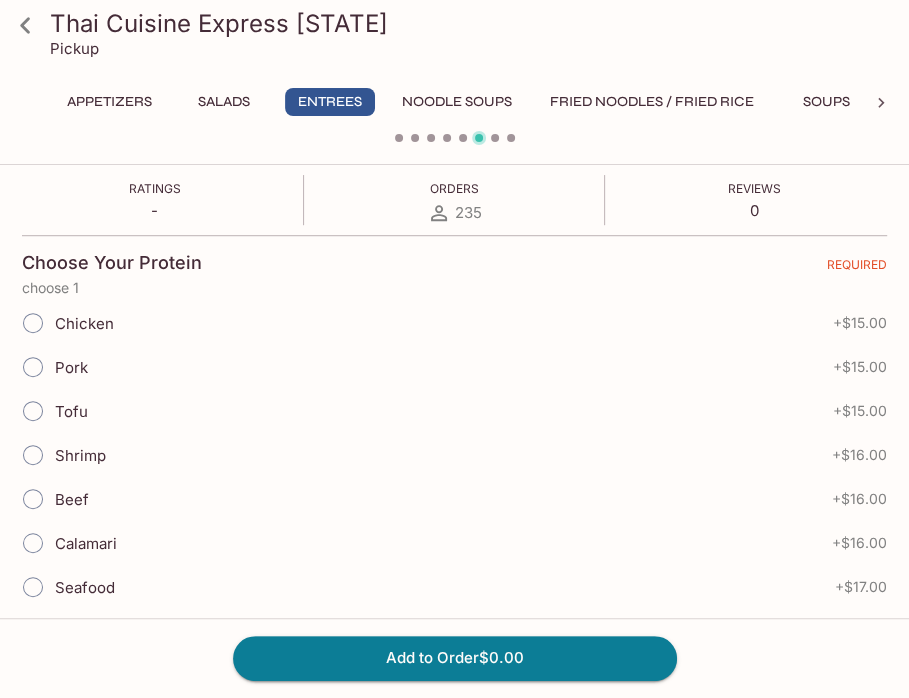 scroll, scrollTop: 500, scrollLeft: 0, axis: vertical 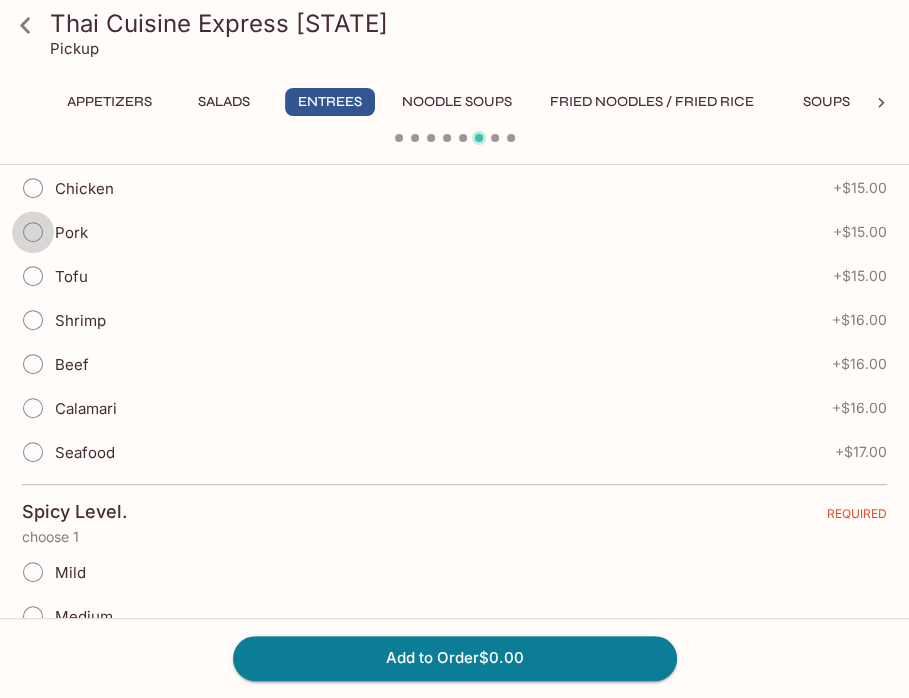 click on "Pork" at bounding box center (33, 232) 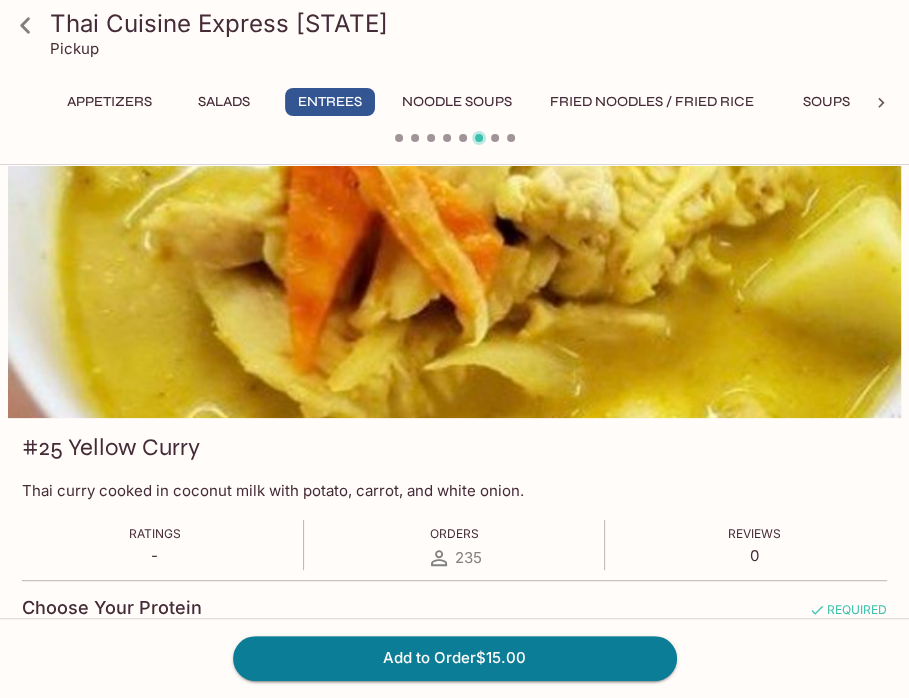 scroll, scrollTop: 0, scrollLeft: 0, axis: both 